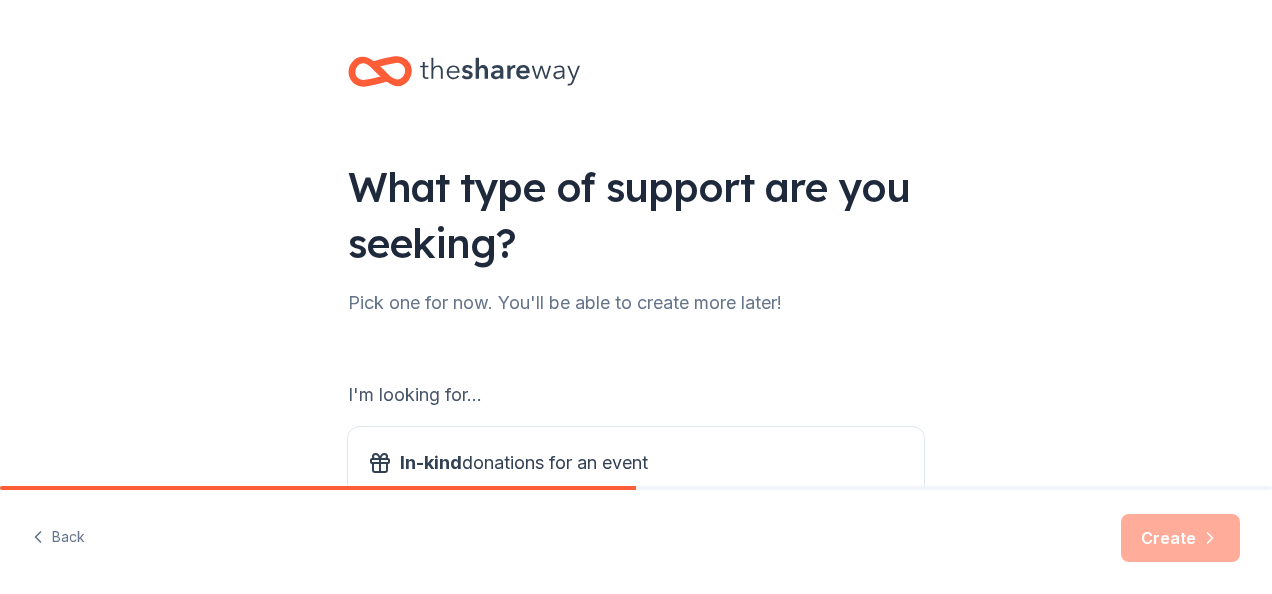 scroll, scrollTop: 0, scrollLeft: 0, axis: both 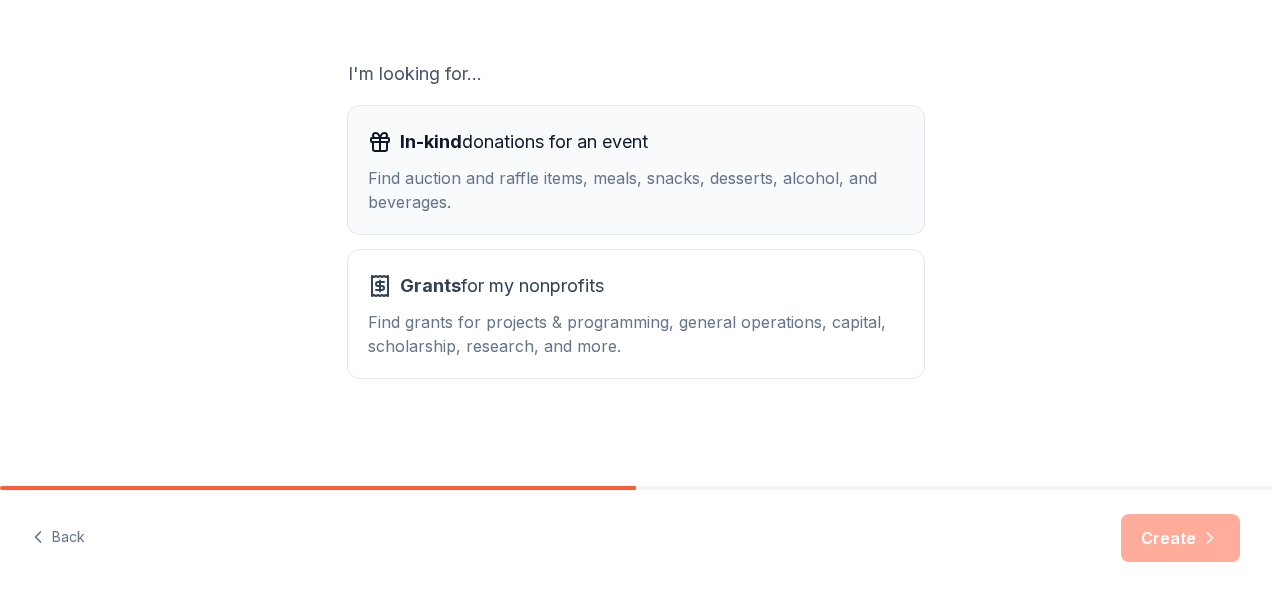 click on "In-kind  donations for an event Find auction and raffle items, meals, snacks, desserts, alcohol, and beverages." at bounding box center (636, 170) 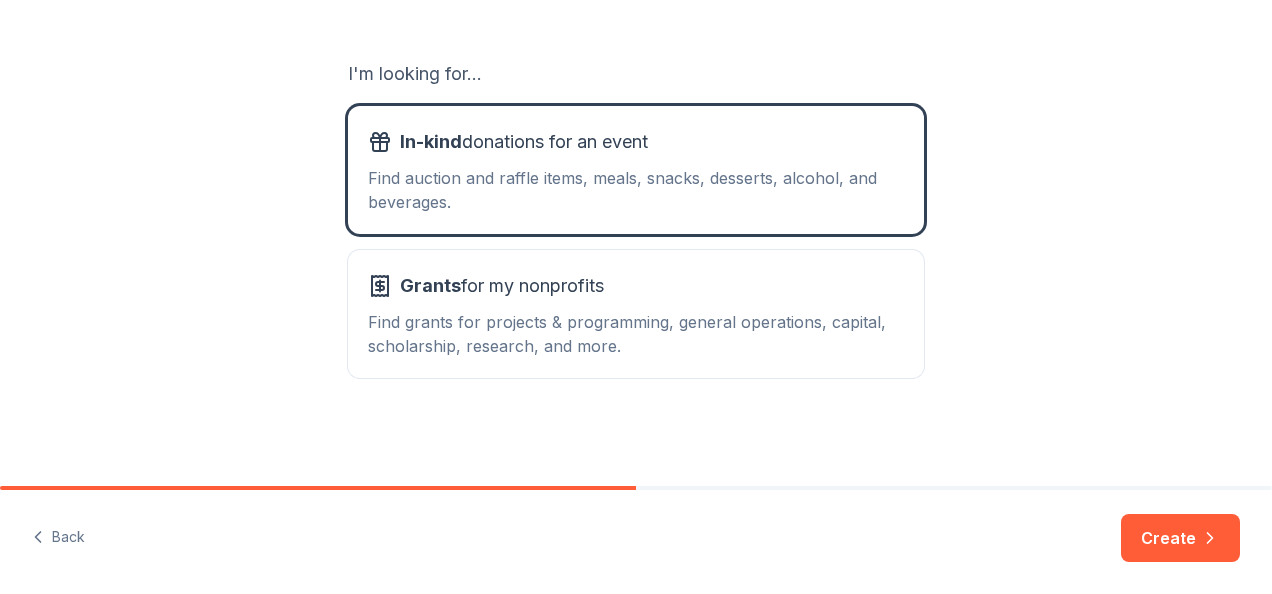 click on "Back Create" at bounding box center (636, 542) 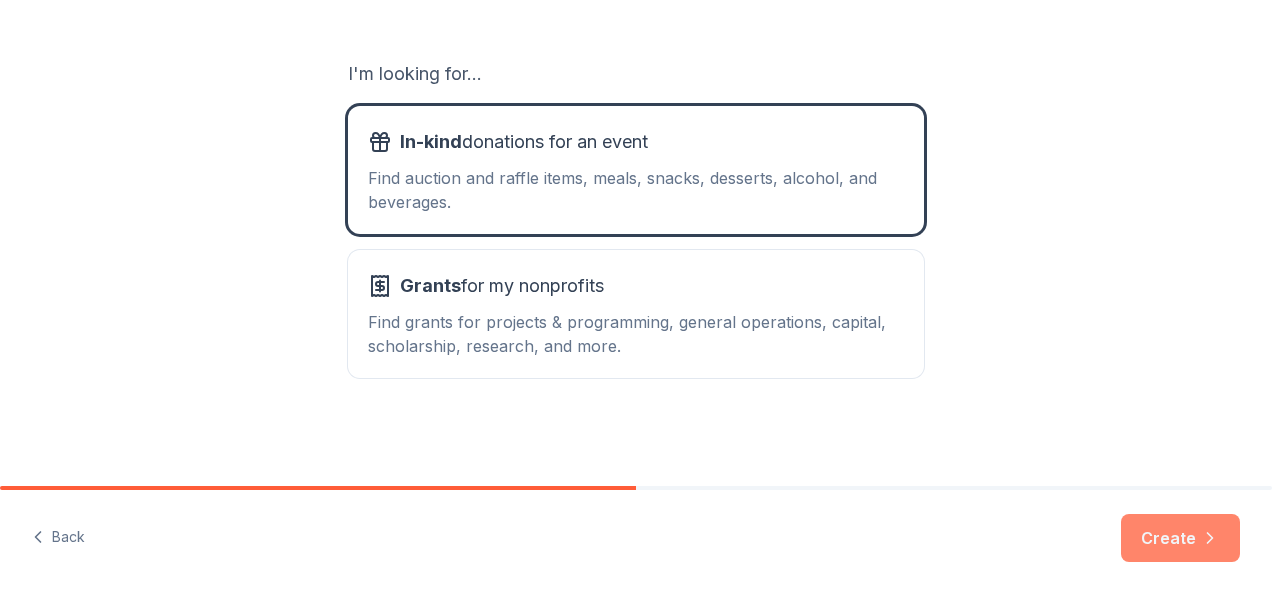 click on "Create" at bounding box center [1180, 538] 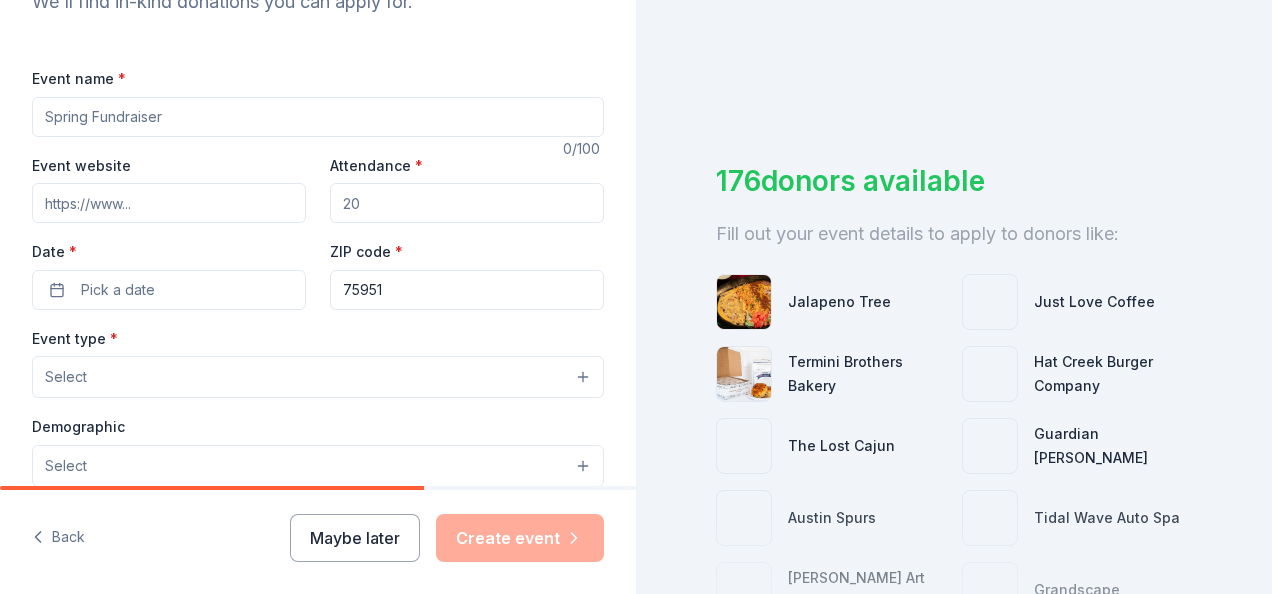 scroll, scrollTop: 246, scrollLeft: 0, axis: vertical 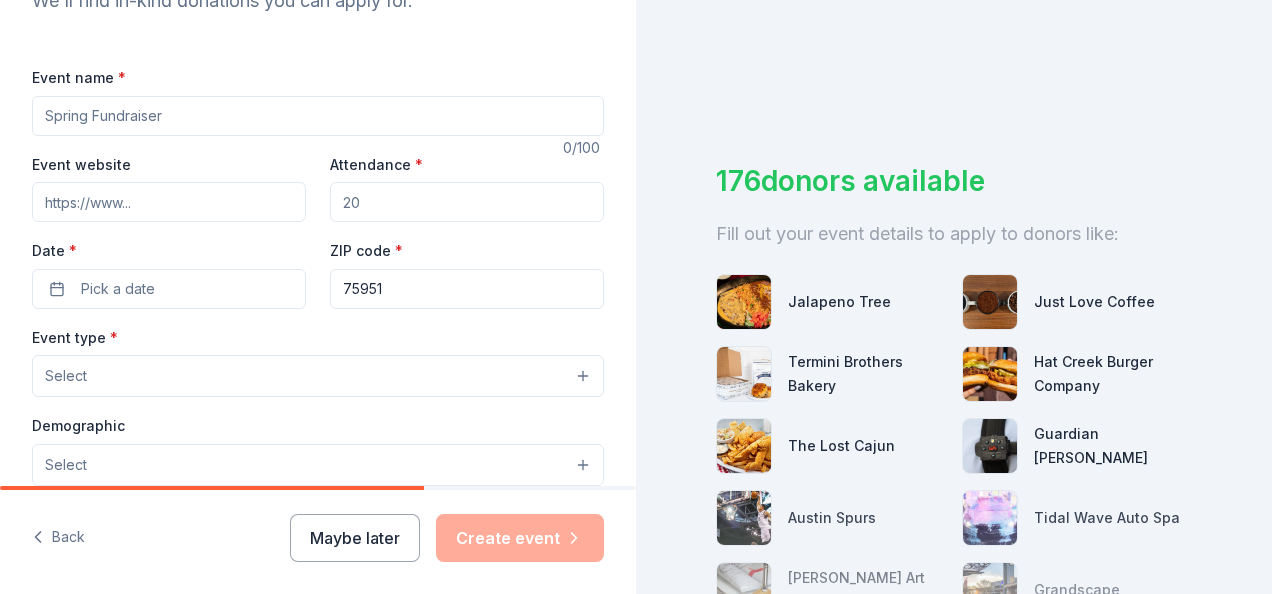 click on "Event name *" at bounding box center [318, 116] 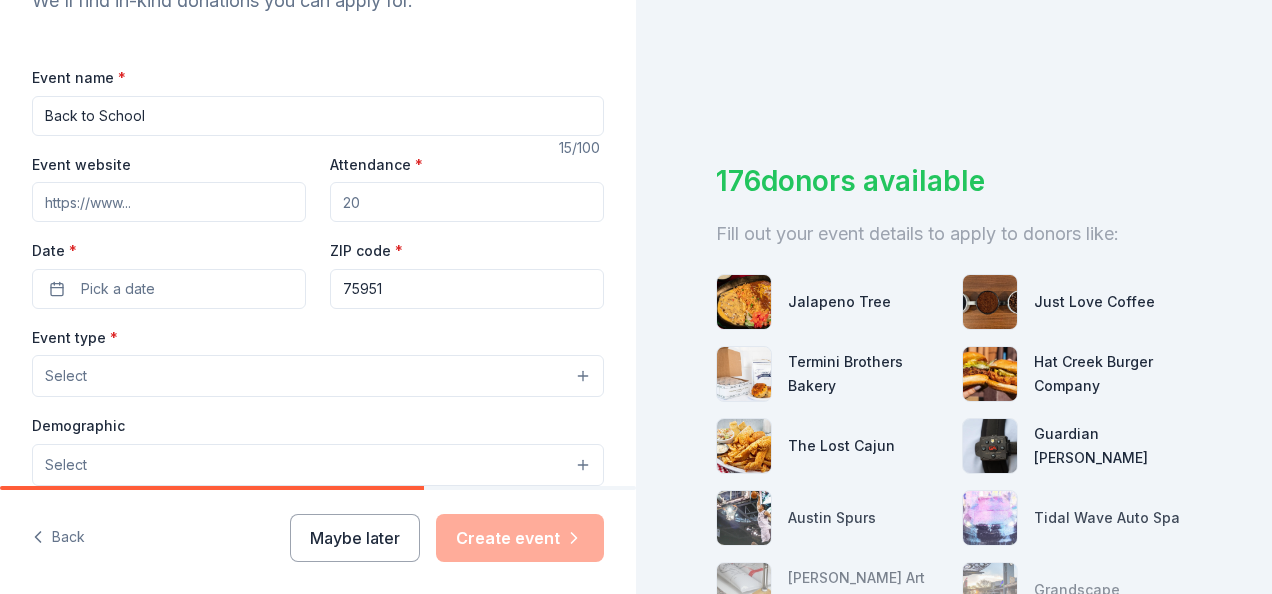 type on "Back to School" 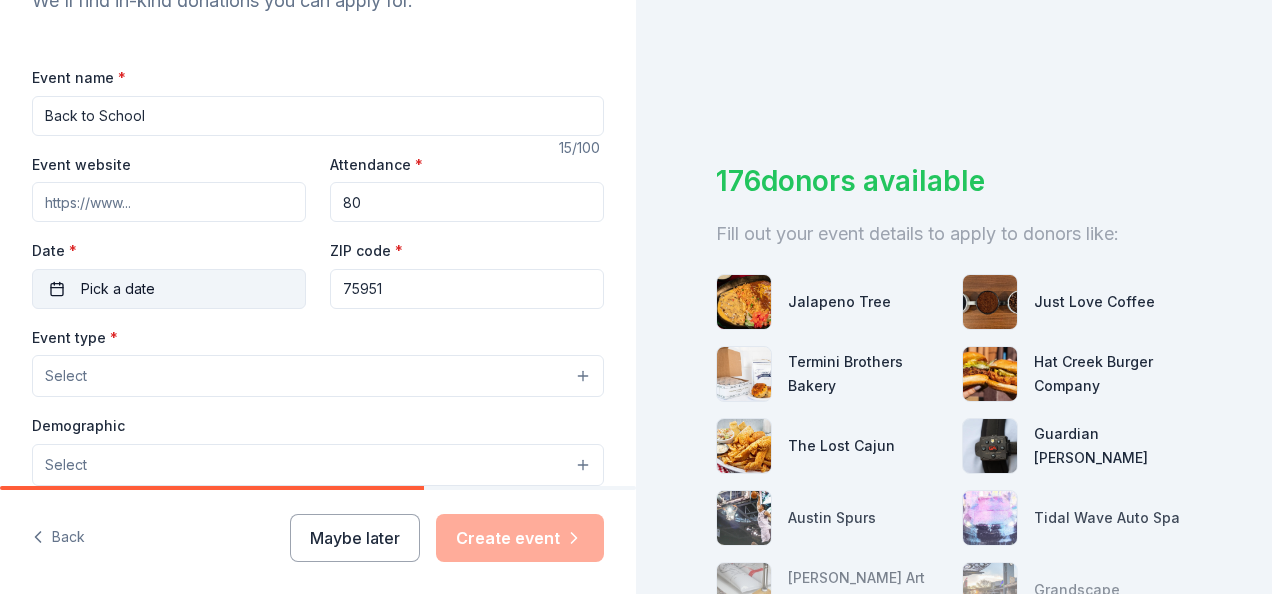 type on "80" 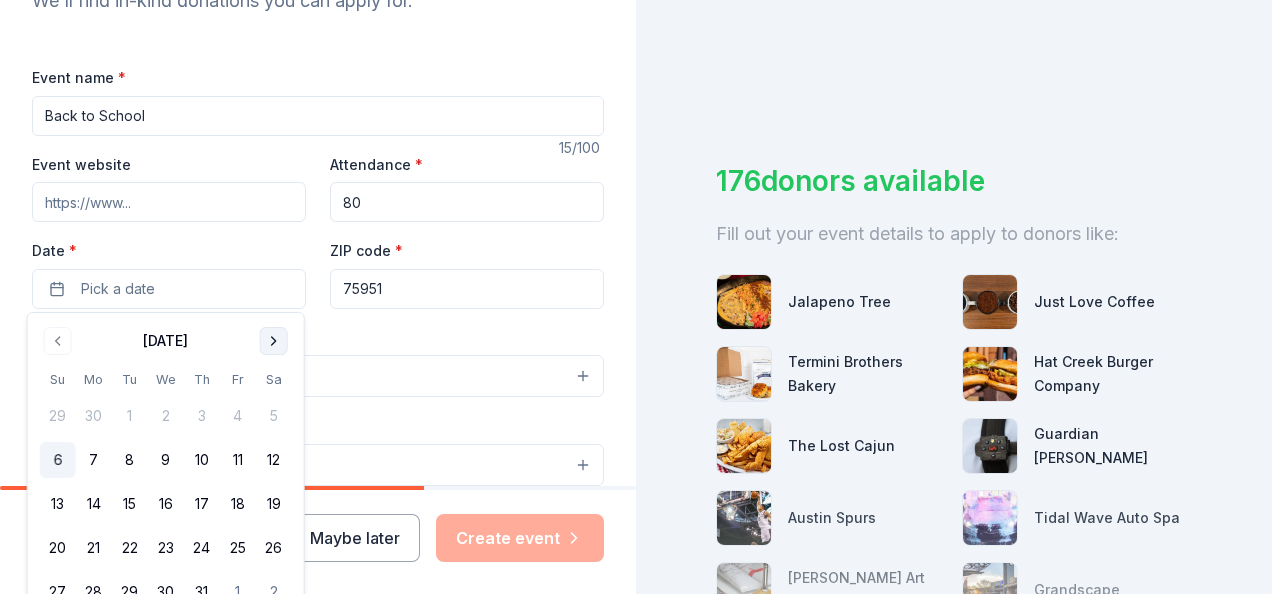 click at bounding box center [274, 341] 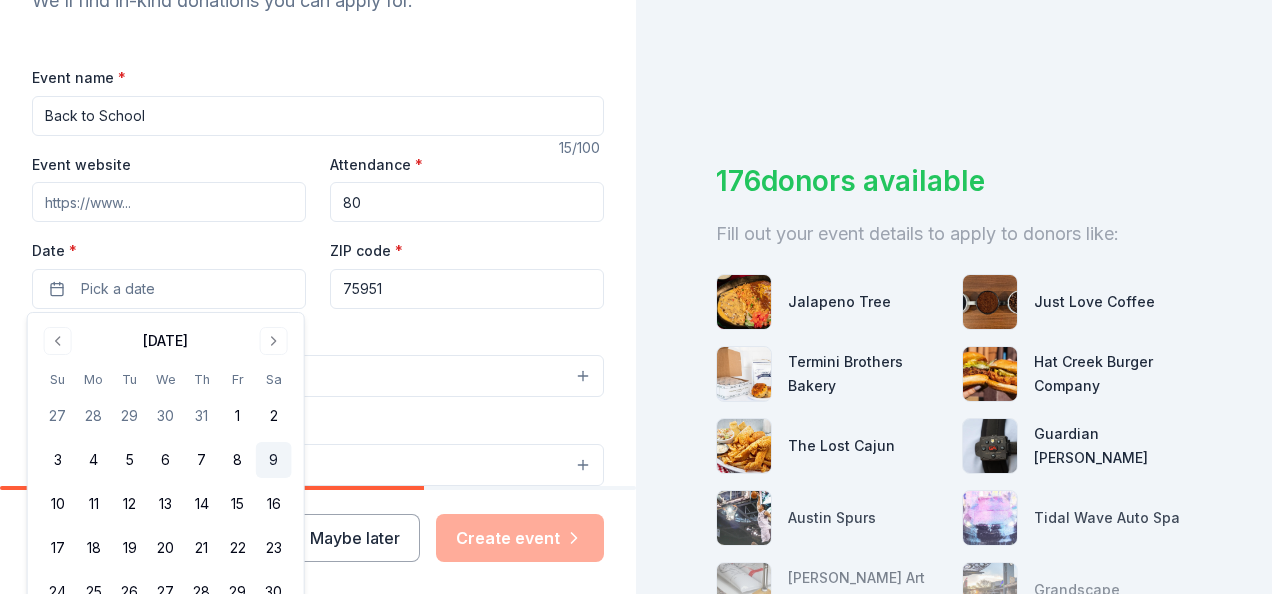 click on "9" at bounding box center [274, 460] 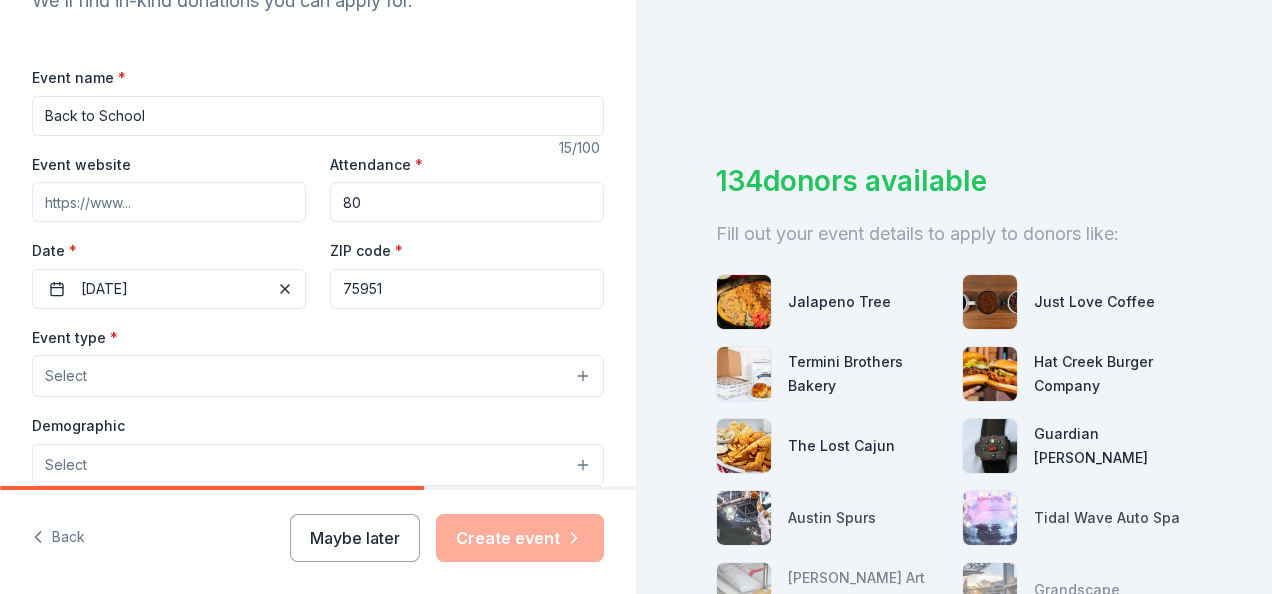 click on "Event name * Back to School" at bounding box center [318, 100] 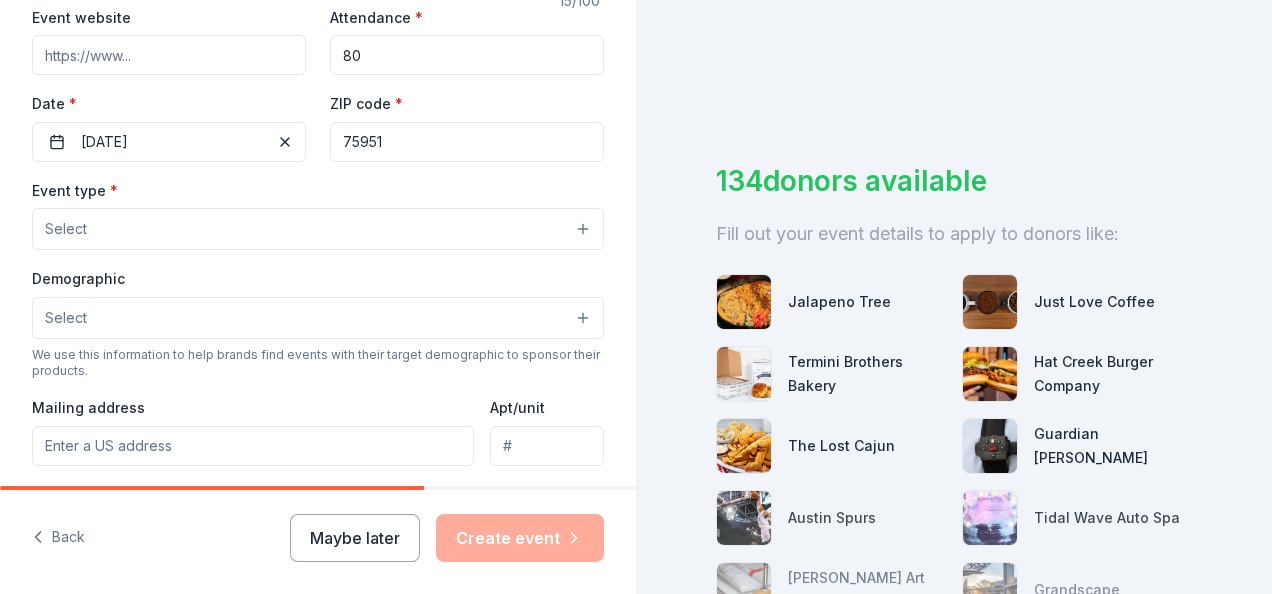 scroll, scrollTop: 405, scrollLeft: 0, axis: vertical 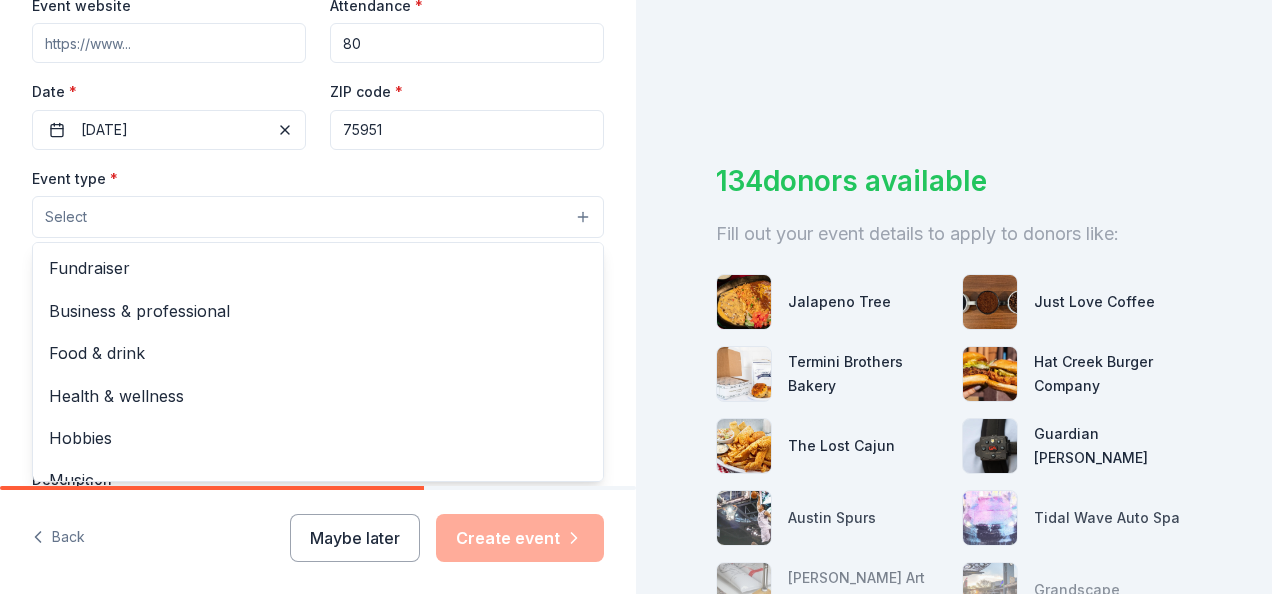 click on "Select" at bounding box center (318, 217) 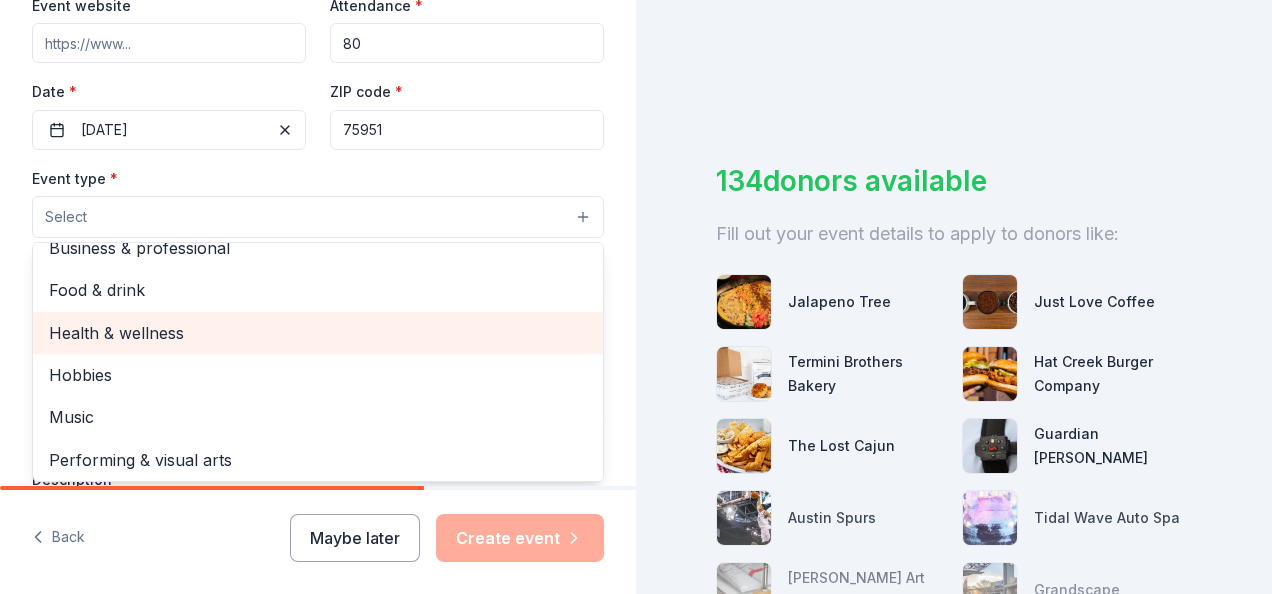 scroll, scrollTop: 66, scrollLeft: 0, axis: vertical 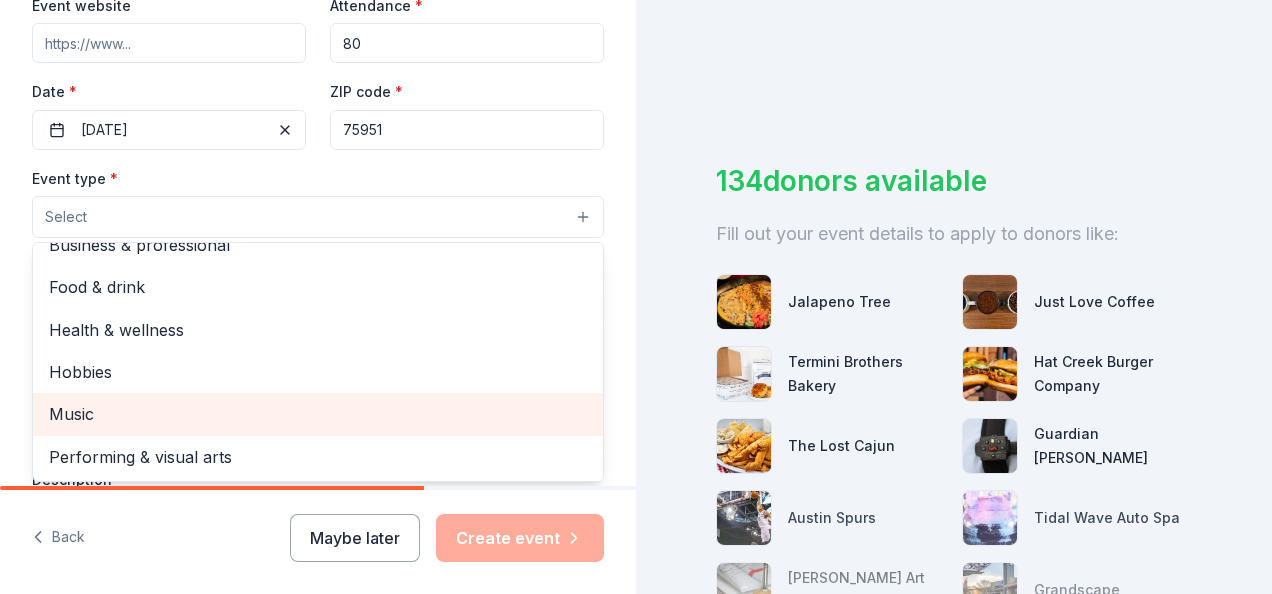 click on "Music" at bounding box center (318, 414) 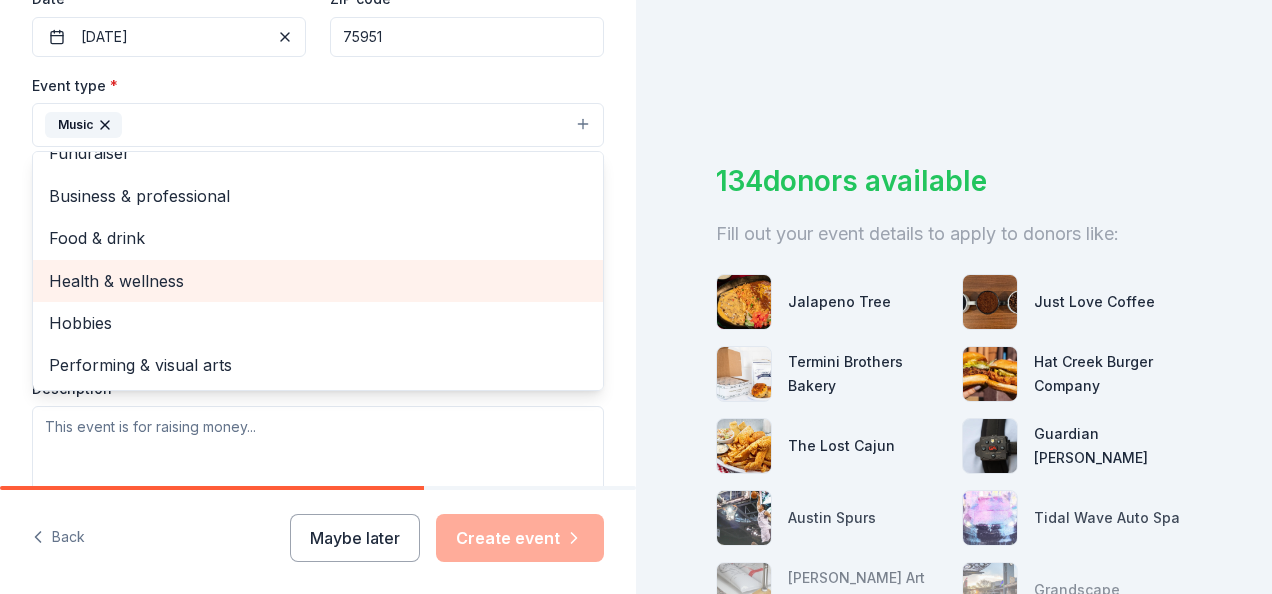 scroll, scrollTop: 493, scrollLeft: 0, axis: vertical 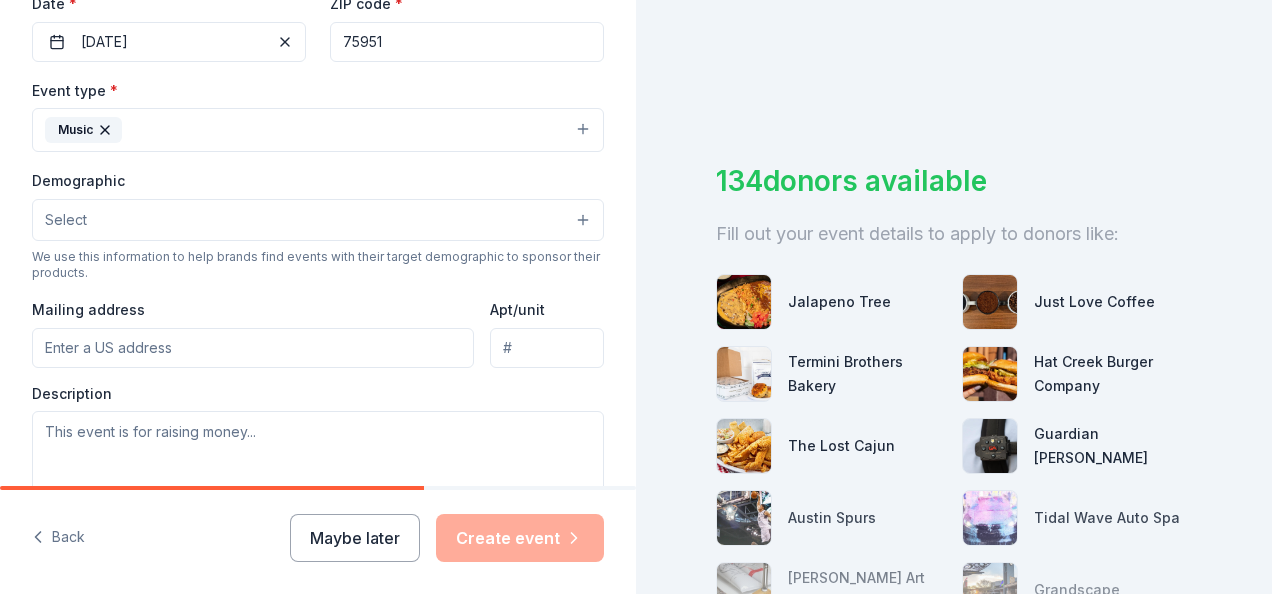 click on "Music" at bounding box center (318, 130) 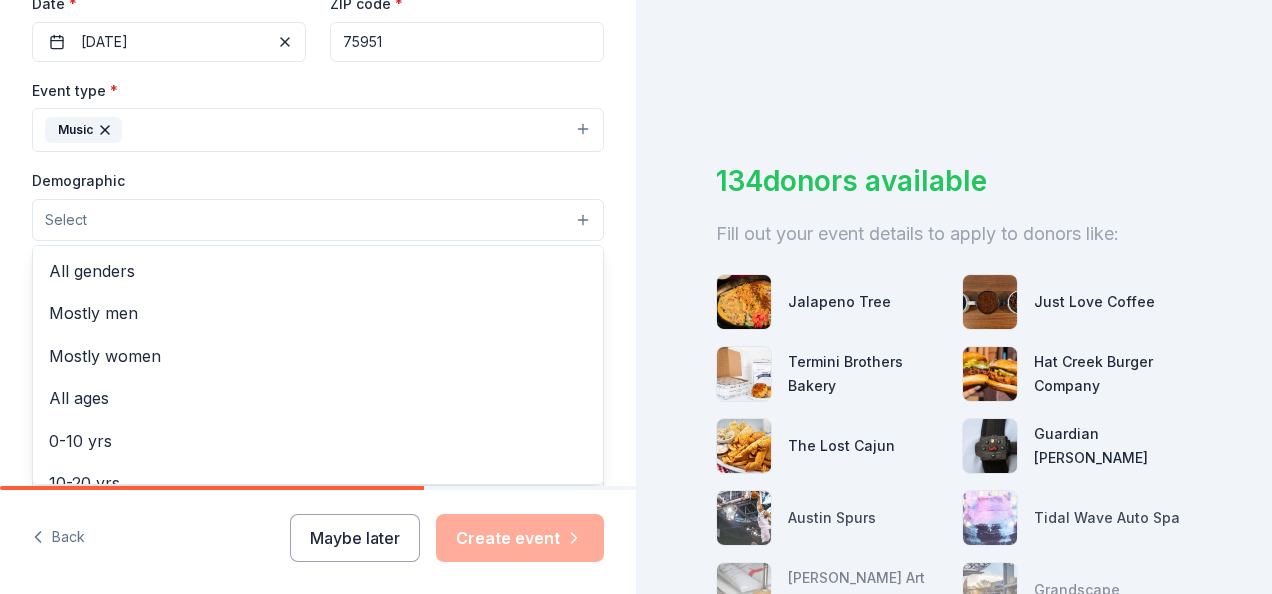 click on "Select" at bounding box center [318, 220] 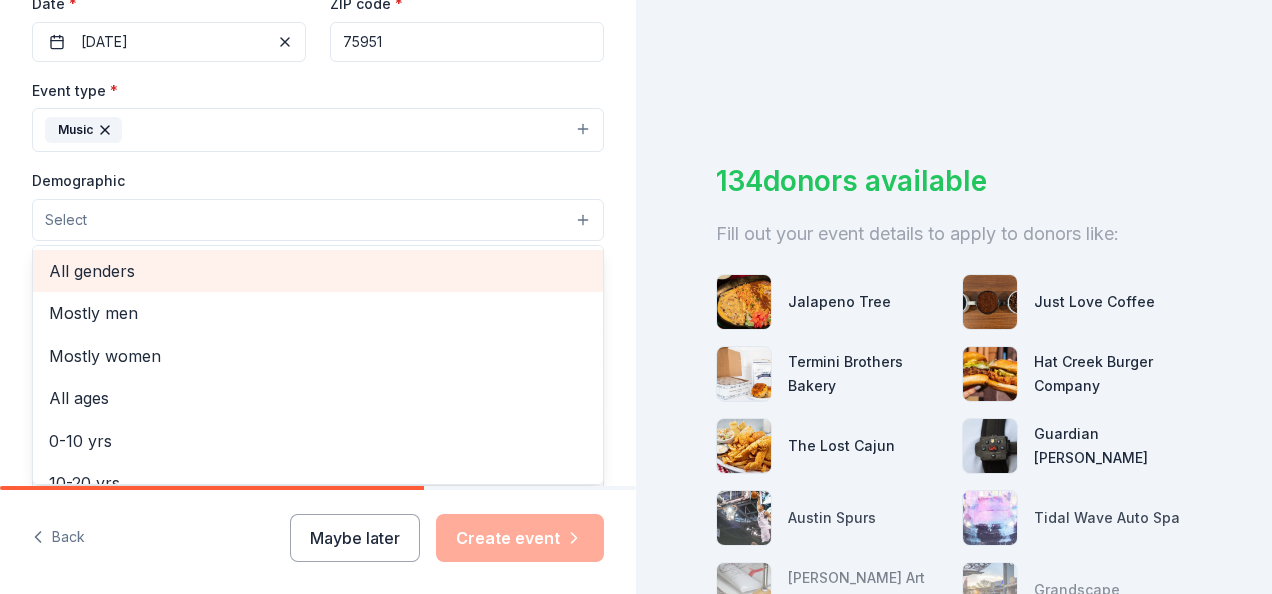click on "All genders" at bounding box center [318, 271] 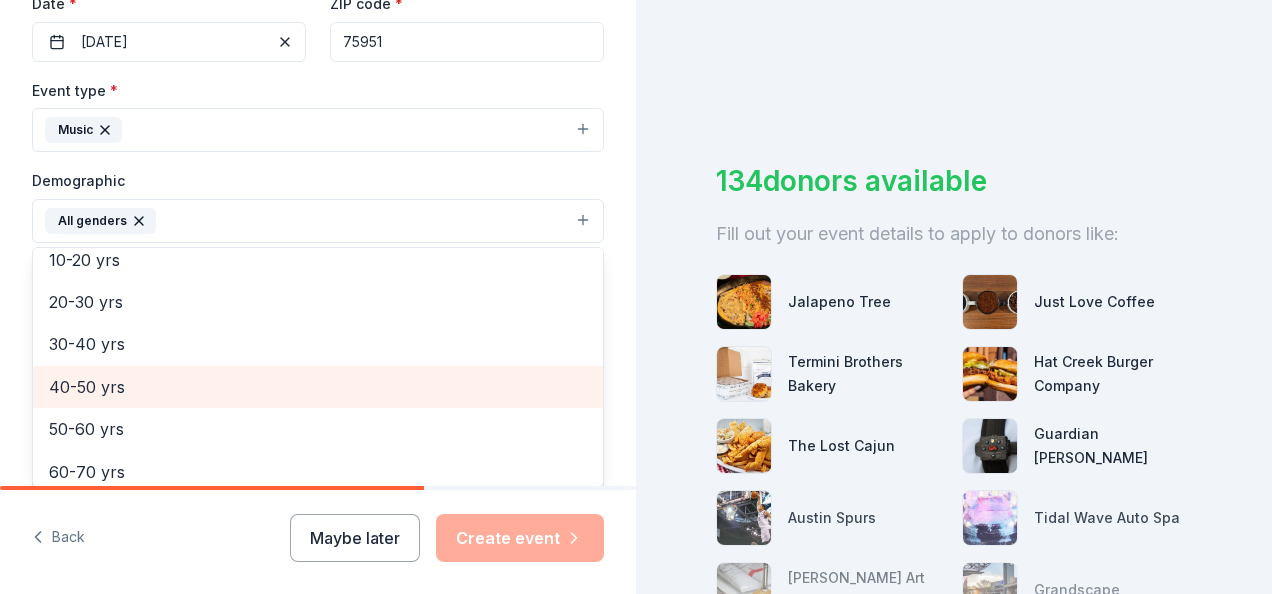 scroll, scrollTop: 278, scrollLeft: 0, axis: vertical 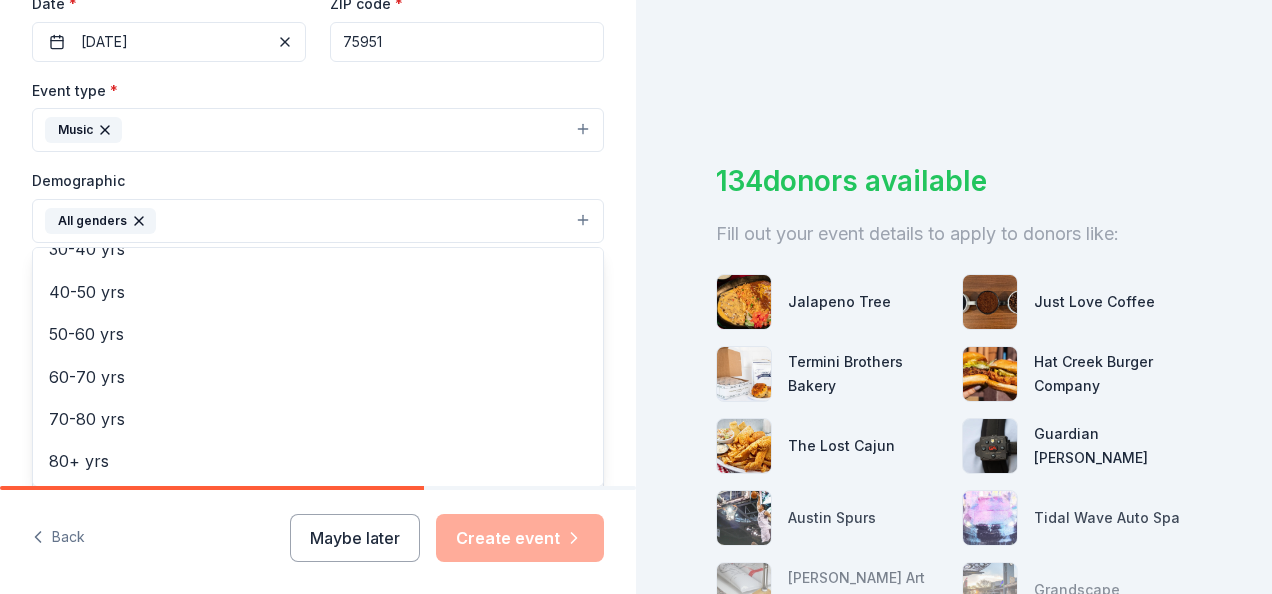 click on "Demographic All genders Mostly men Mostly women All ages 0-10 yrs 10-20 yrs 20-30 yrs 30-40 yrs 40-50 yrs 50-60 yrs 60-70 yrs 70-80 yrs 80+ yrs" at bounding box center [318, 205] 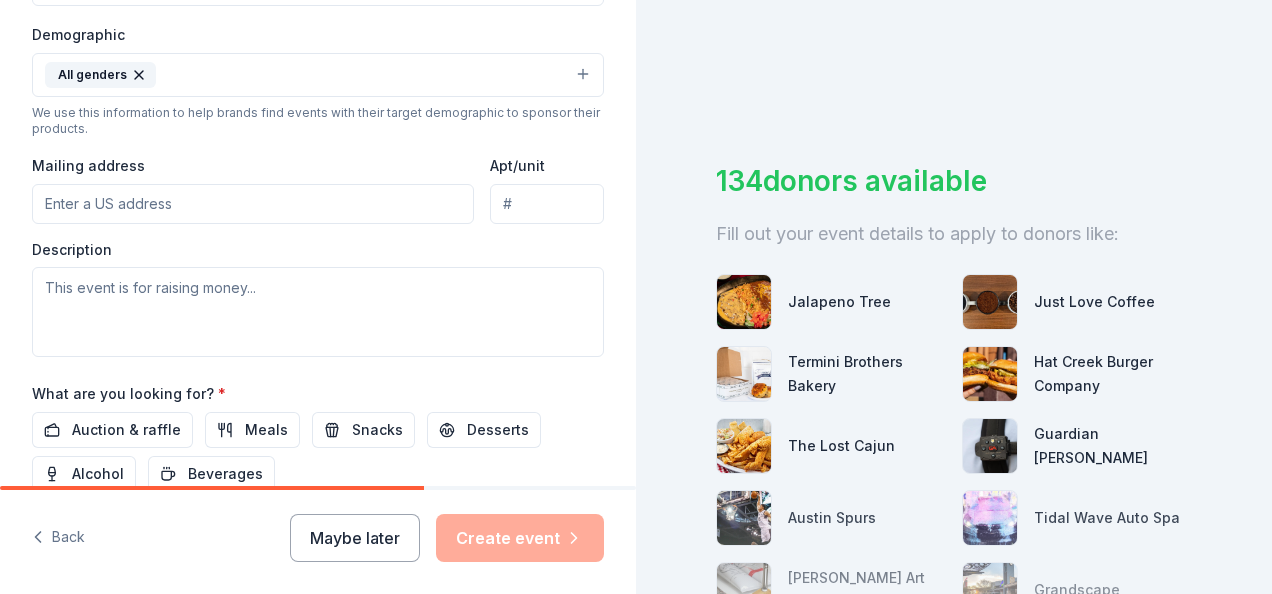 scroll, scrollTop: 643, scrollLeft: 0, axis: vertical 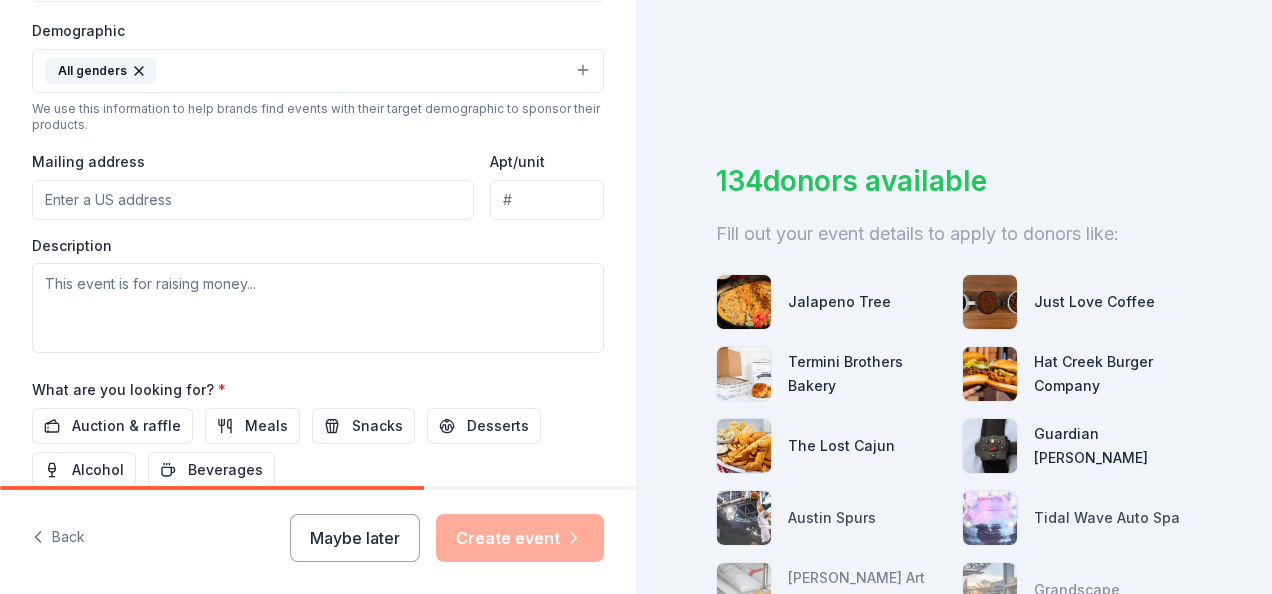 click on "Mailing address" at bounding box center (253, 200) 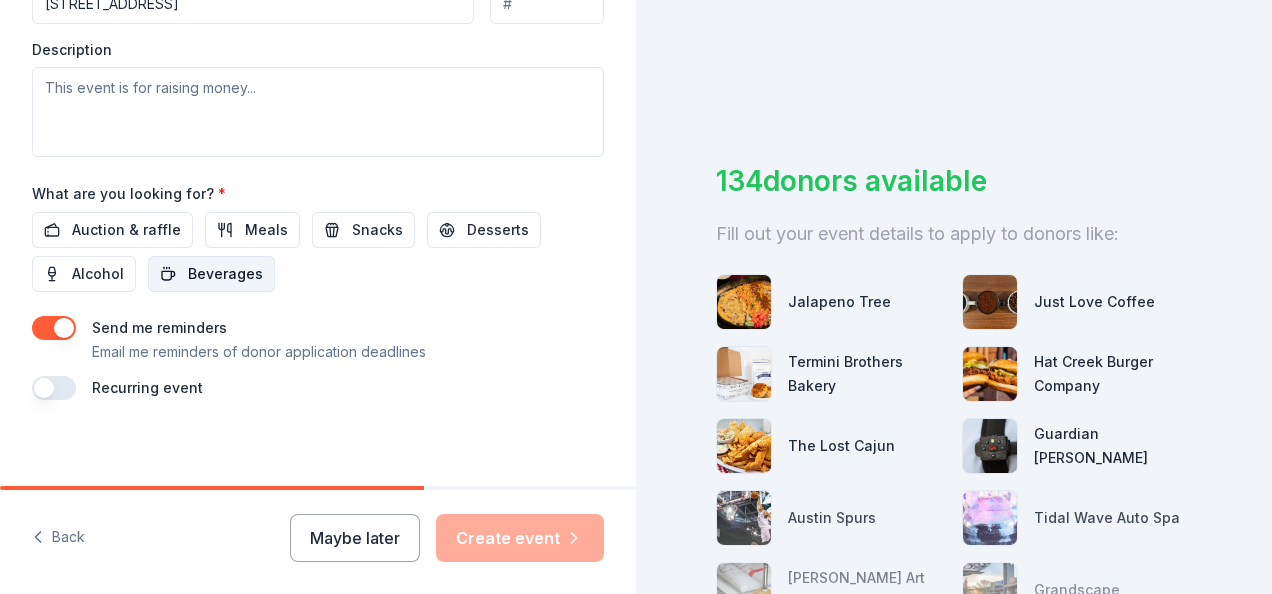 scroll, scrollTop: 843, scrollLeft: 0, axis: vertical 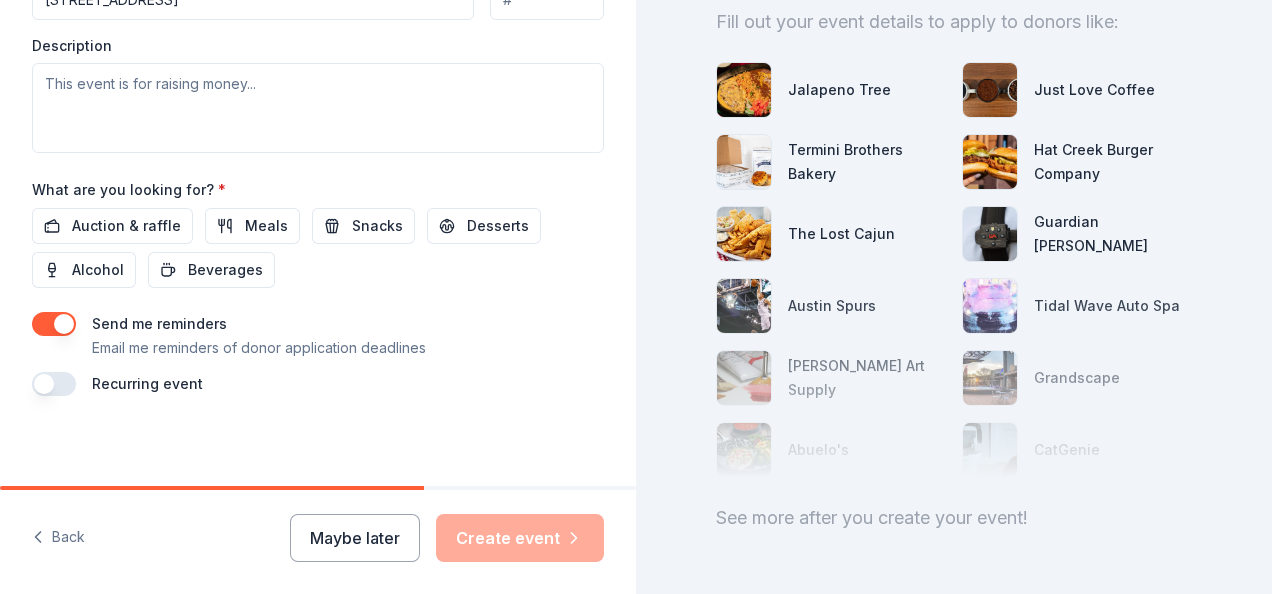 click at bounding box center (954, 378) 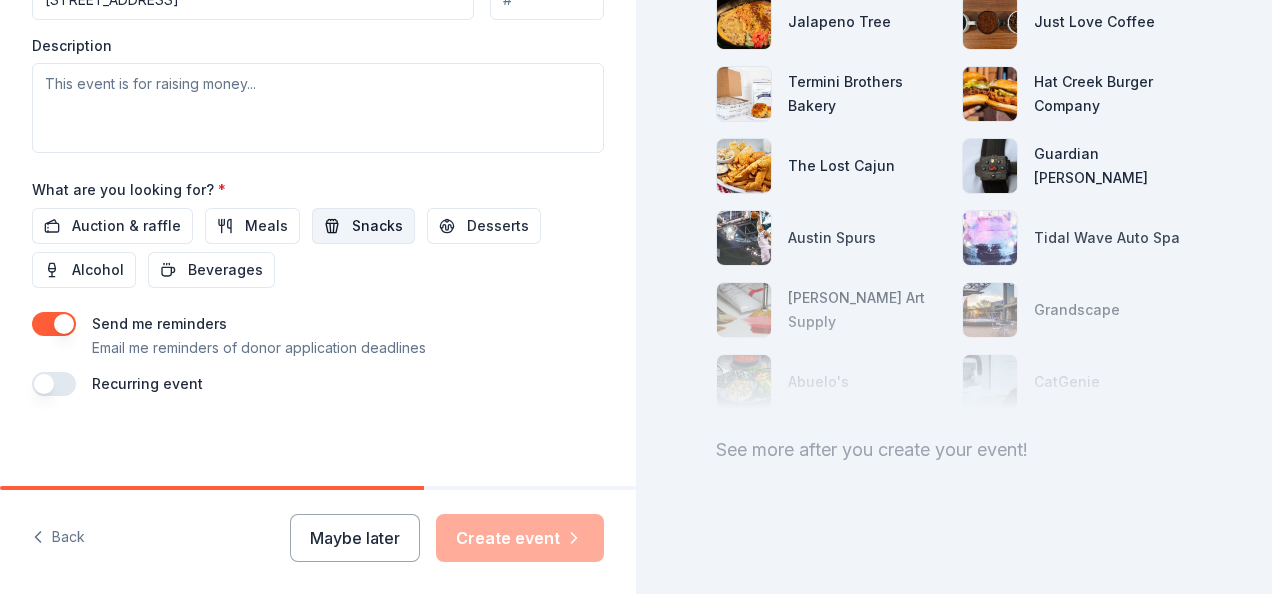 click on "Snacks" at bounding box center (377, 226) 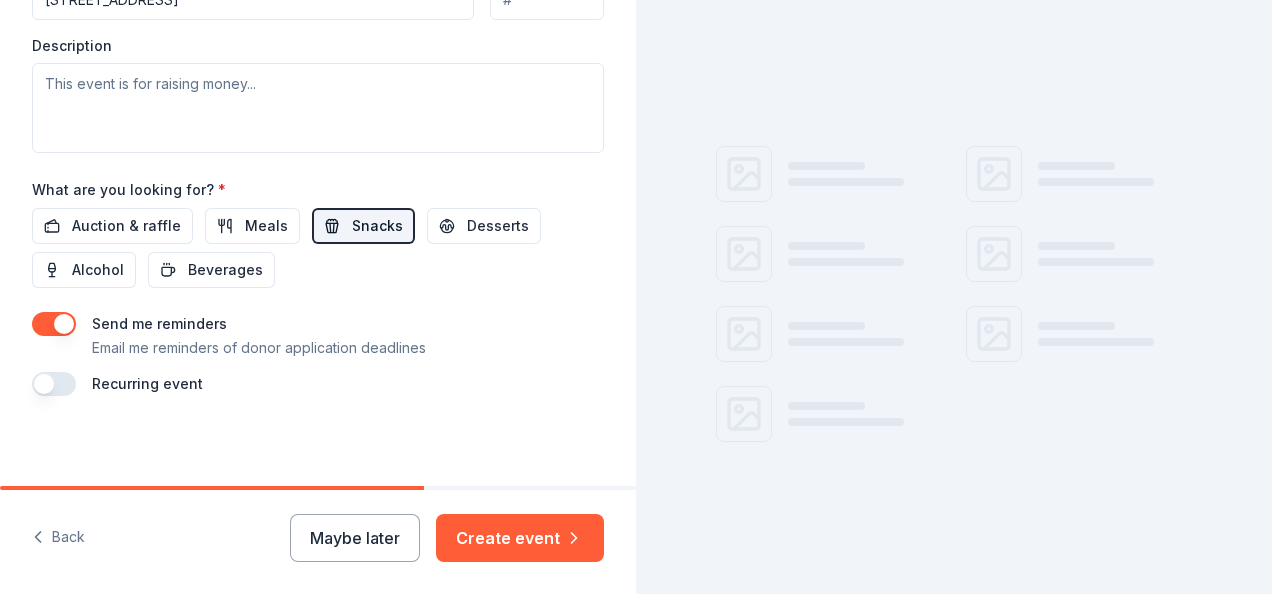 scroll, scrollTop: 279, scrollLeft: 0, axis: vertical 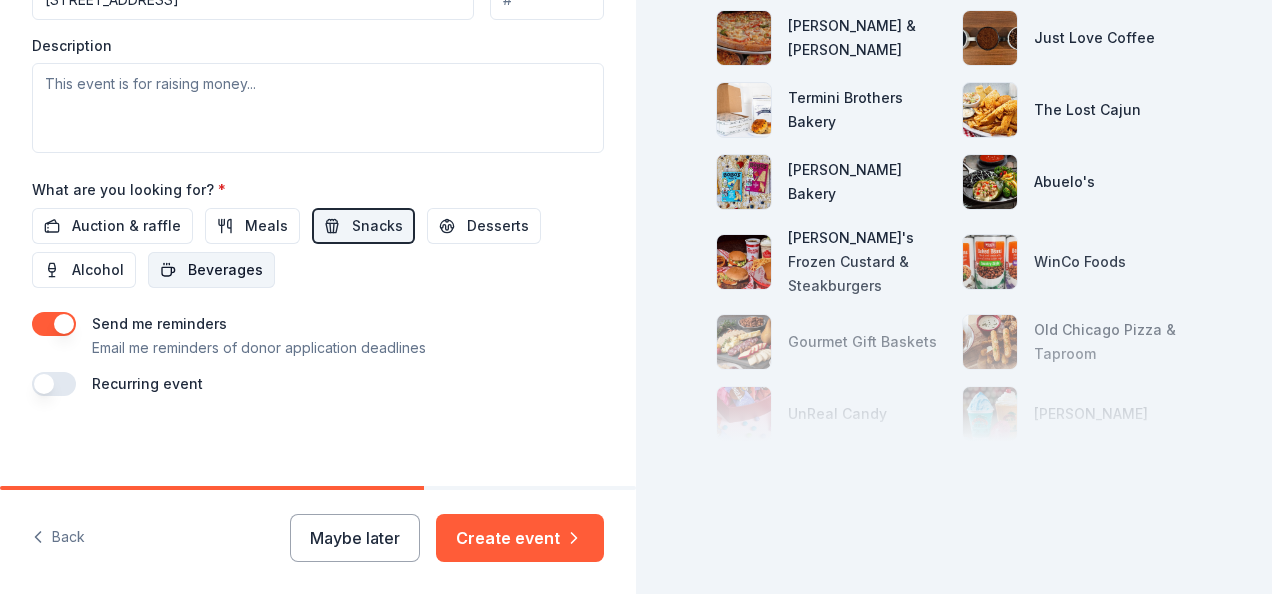 click on "Beverages" at bounding box center (225, 270) 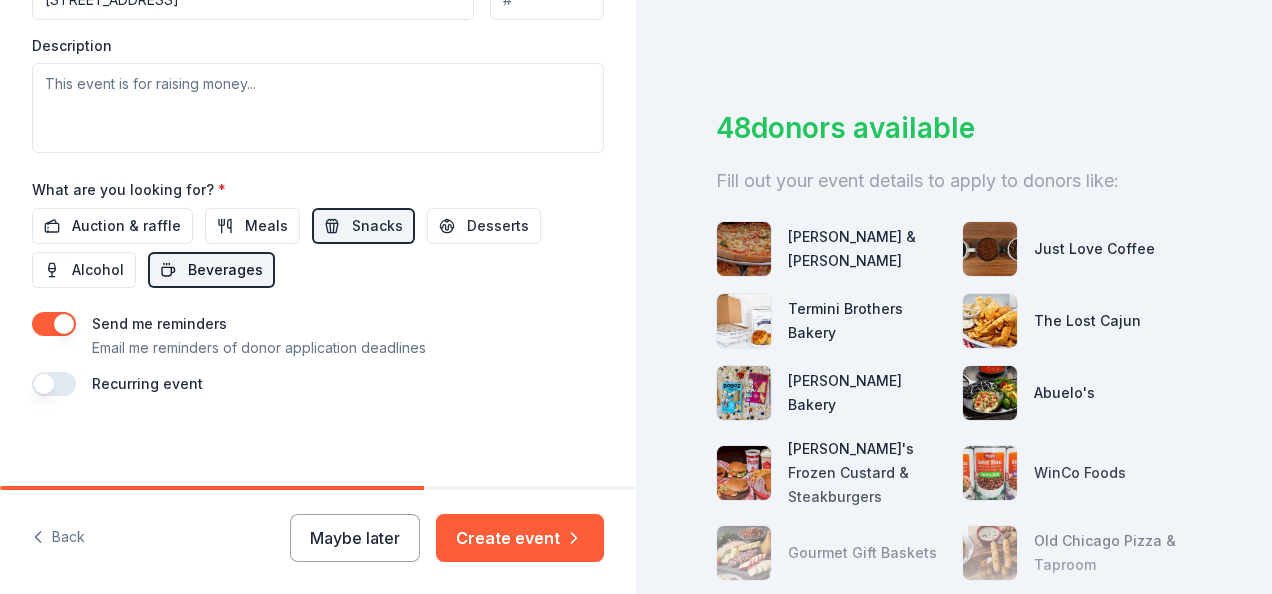 scroll, scrollTop: 279, scrollLeft: 0, axis: vertical 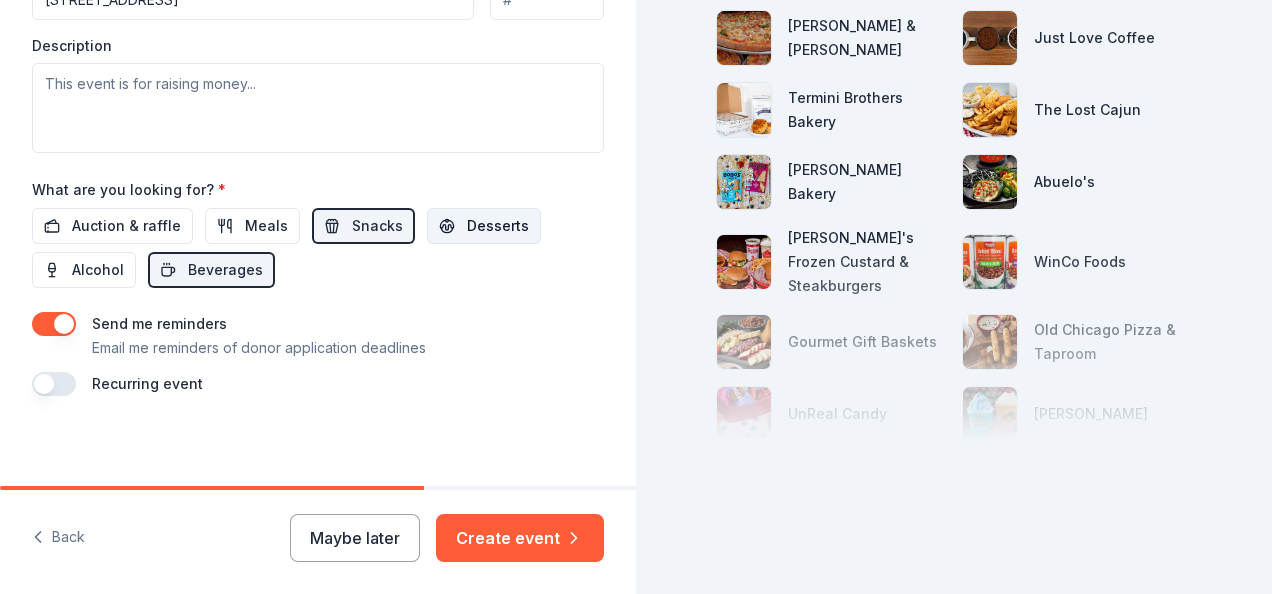 click on "Desserts" at bounding box center (498, 226) 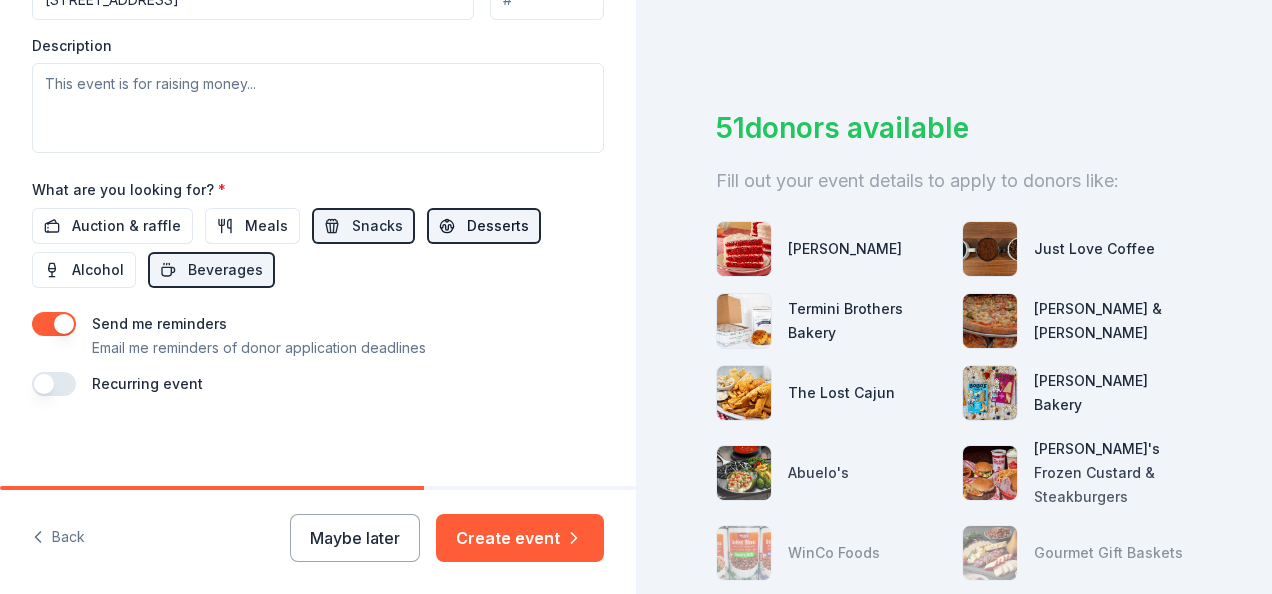 scroll, scrollTop: 295, scrollLeft: 0, axis: vertical 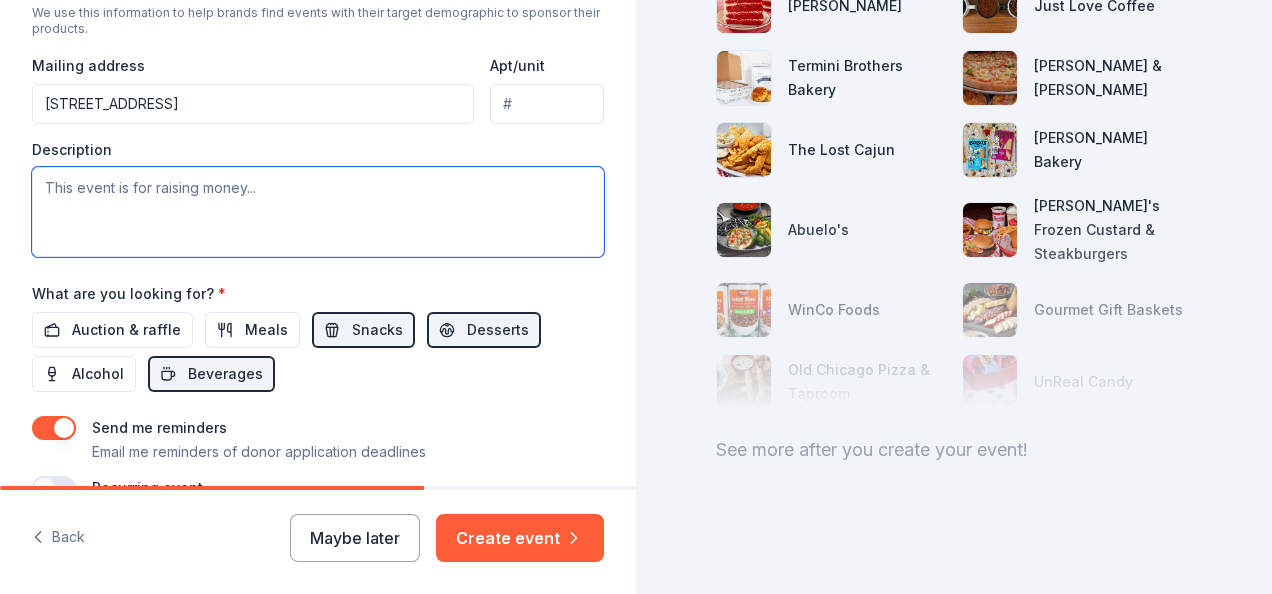 click at bounding box center [318, 212] 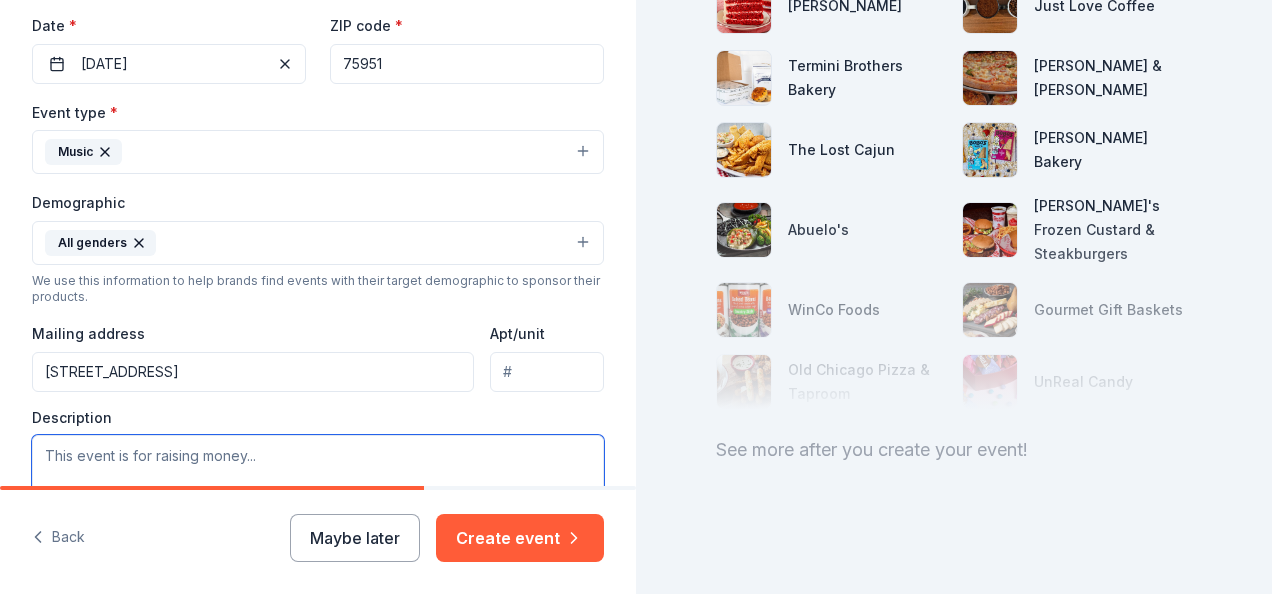scroll, scrollTop: 480, scrollLeft: 0, axis: vertical 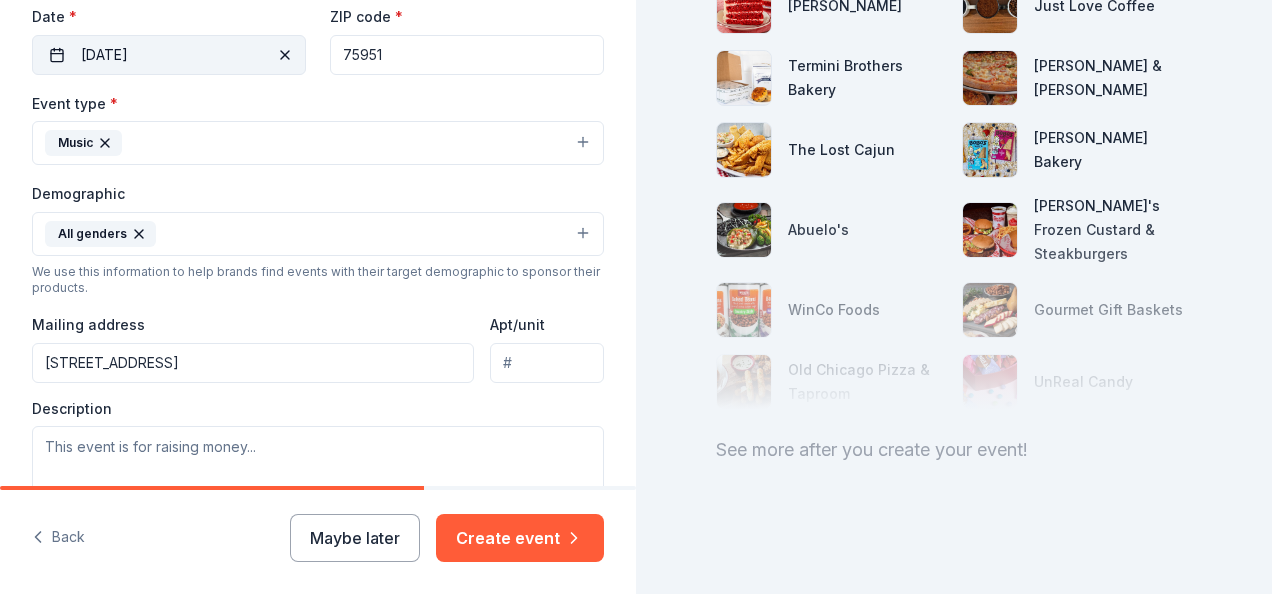 click on "08/09/2025" at bounding box center (169, 55) 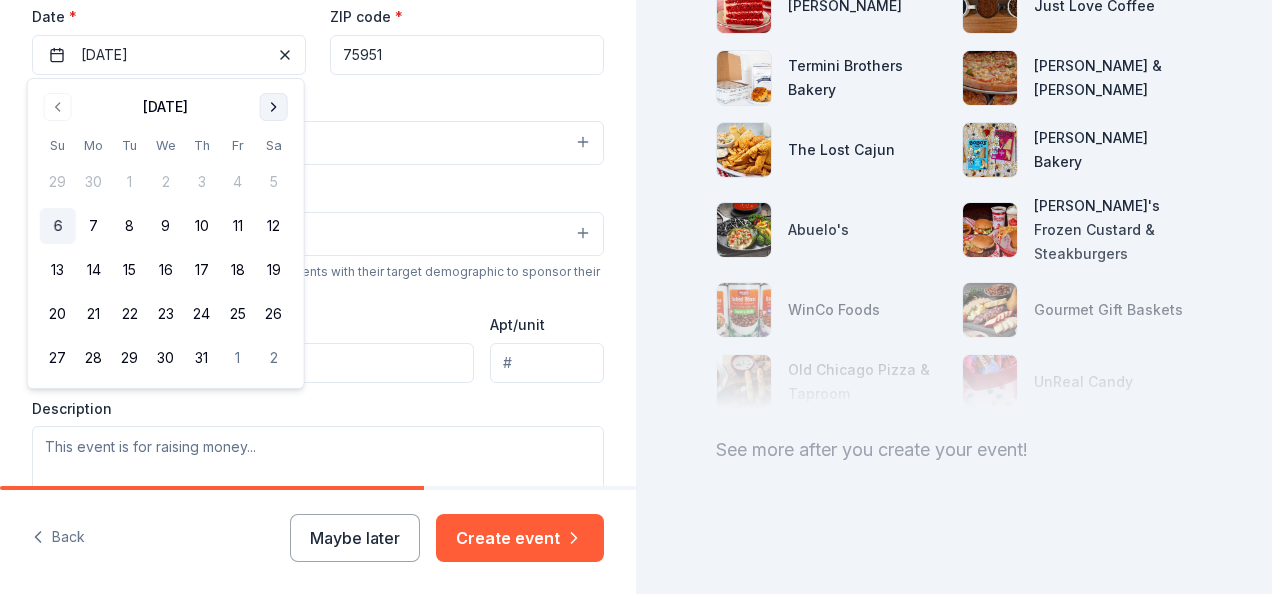 click at bounding box center (274, 107) 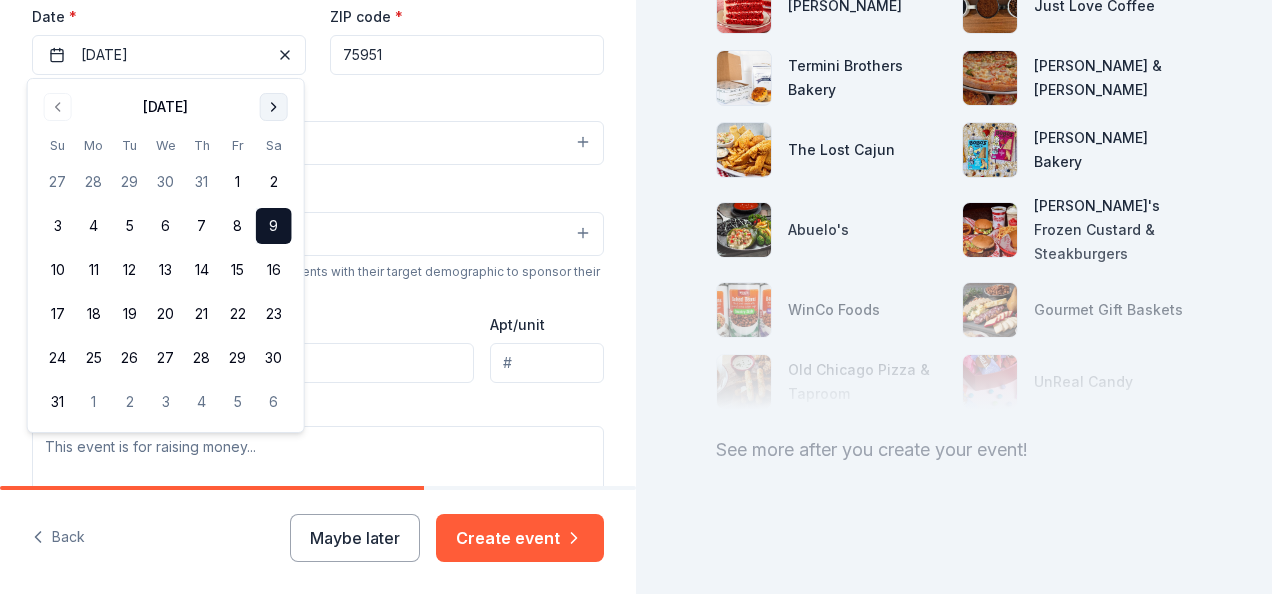 click at bounding box center (274, 107) 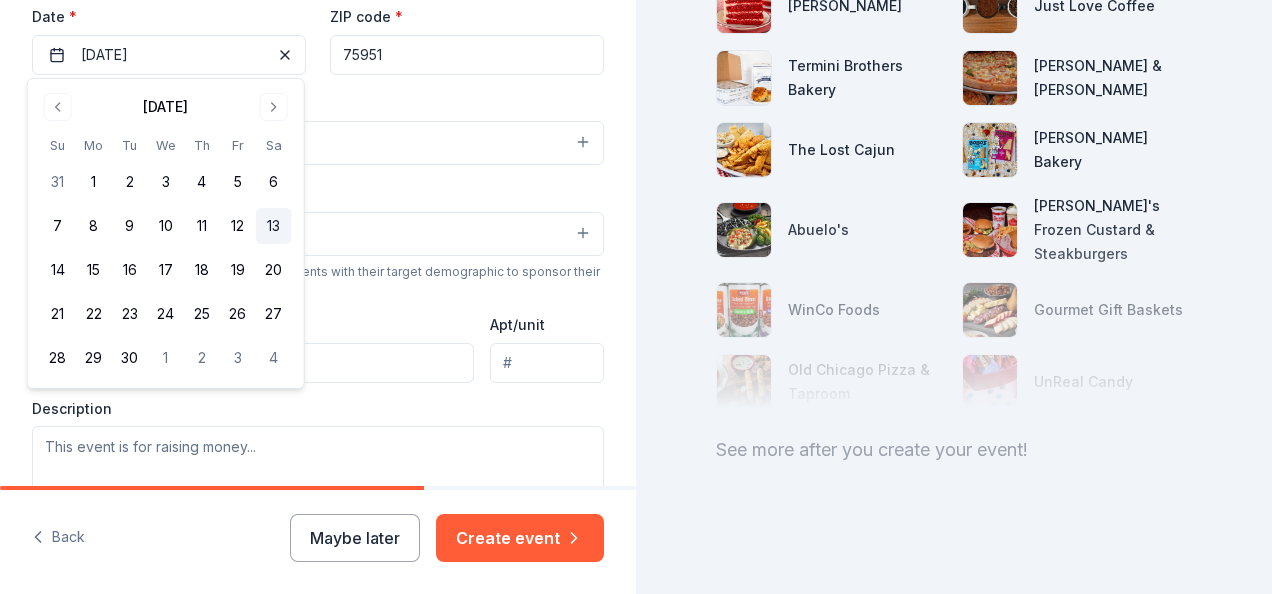 click on "13" at bounding box center [274, 226] 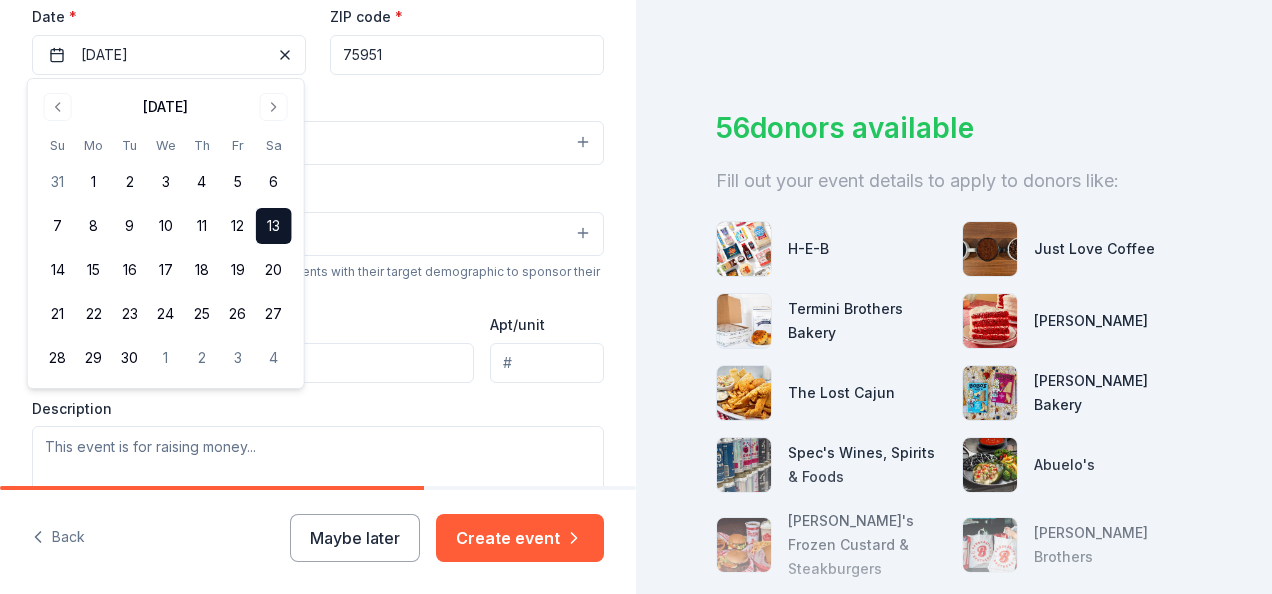 scroll, scrollTop: 311, scrollLeft: 0, axis: vertical 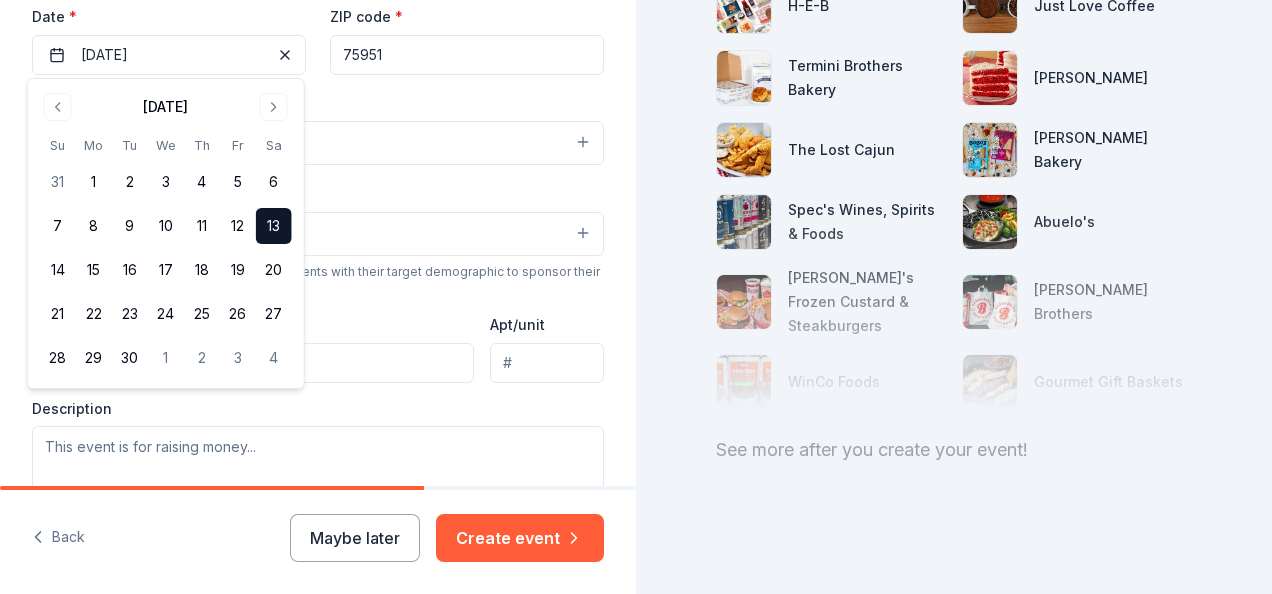 click on "Date *" at bounding box center (169, 17) 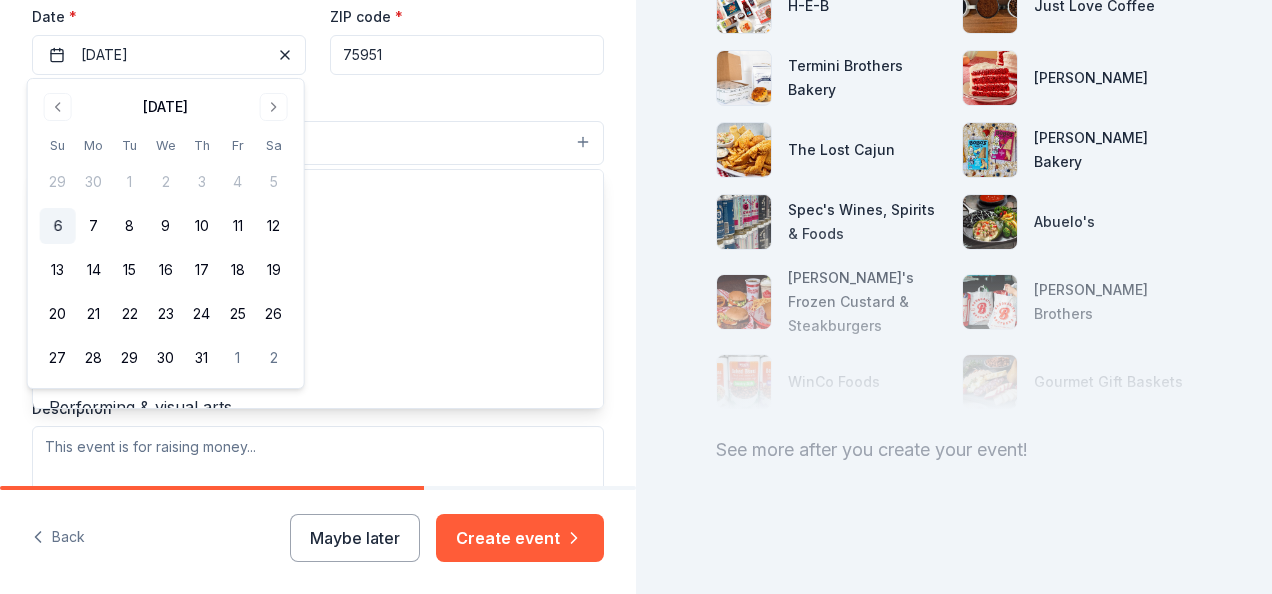 click on "Music" at bounding box center (318, 143) 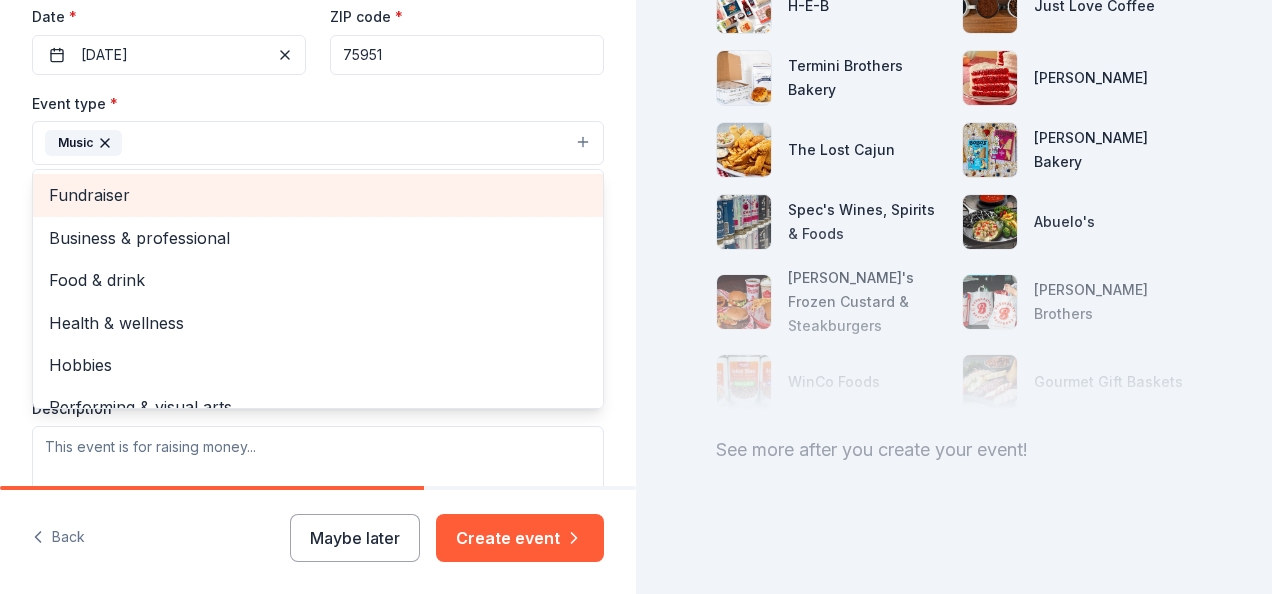 click on "Fundraiser" at bounding box center [318, 195] 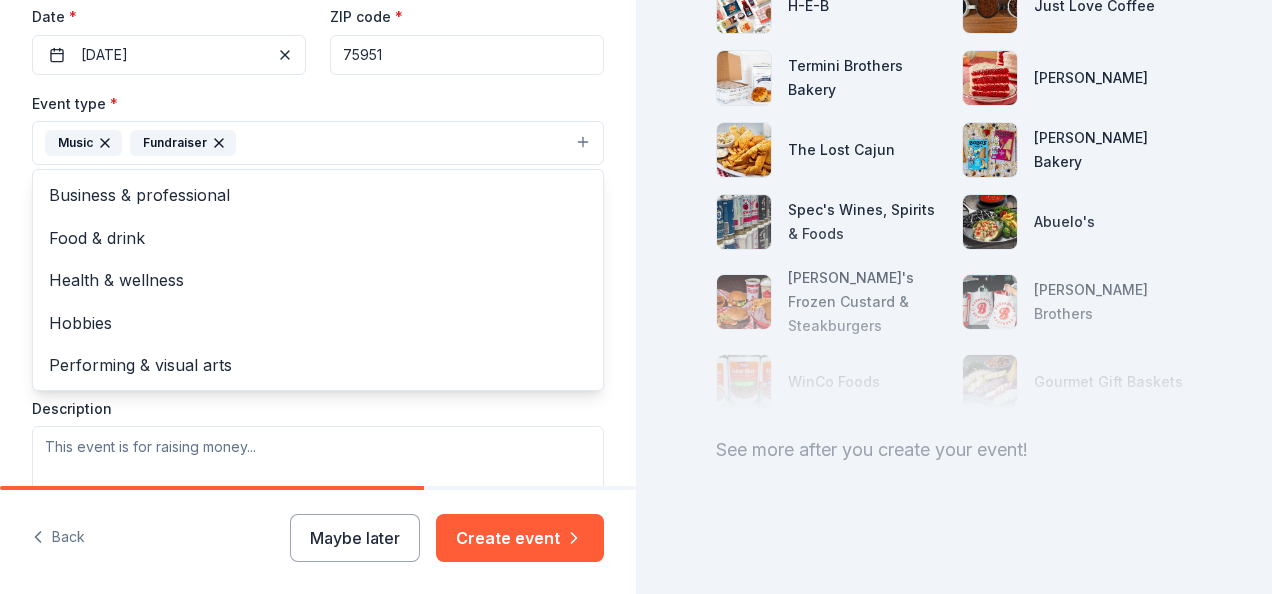 click on "Event type * Music Fundraiser Business & professional Food & drink Health & wellness Hobbies Performing & visual arts" at bounding box center (318, 128) 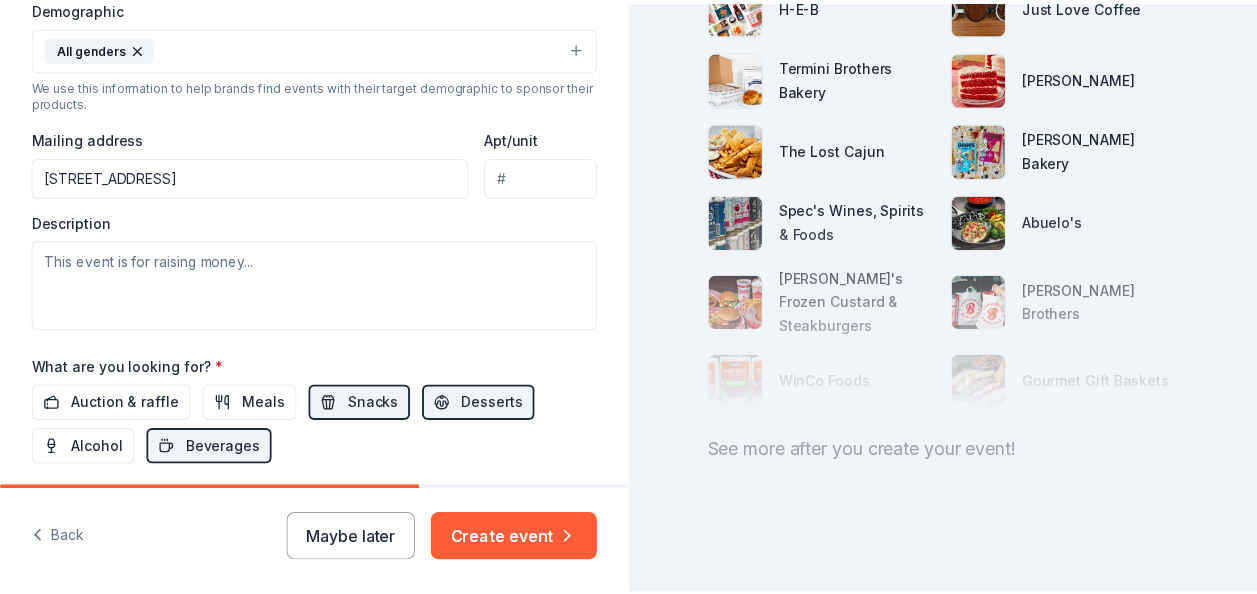 scroll, scrollTop: 668, scrollLeft: 0, axis: vertical 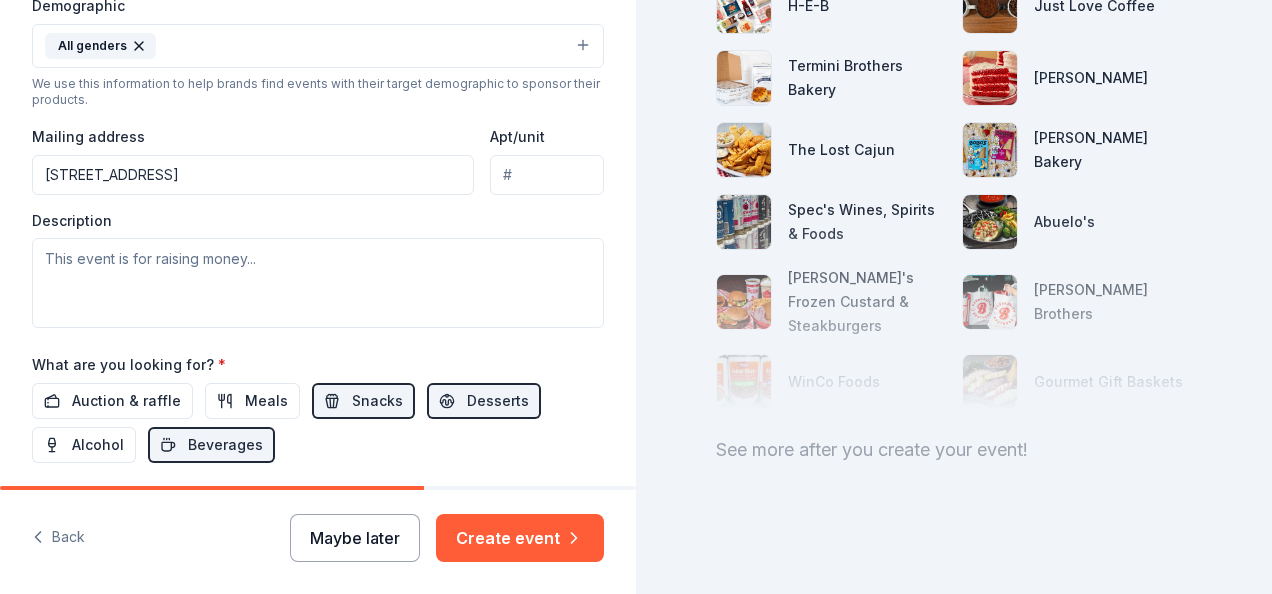 click on "Maybe later" at bounding box center [355, 538] 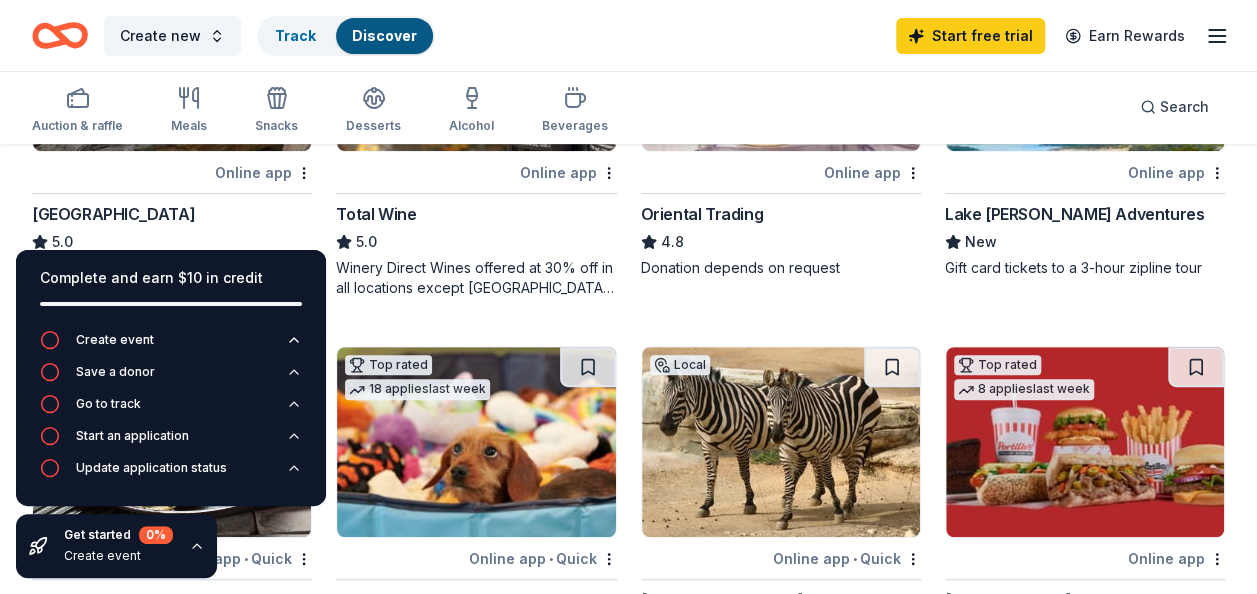 scroll, scrollTop: 352, scrollLeft: 0, axis: vertical 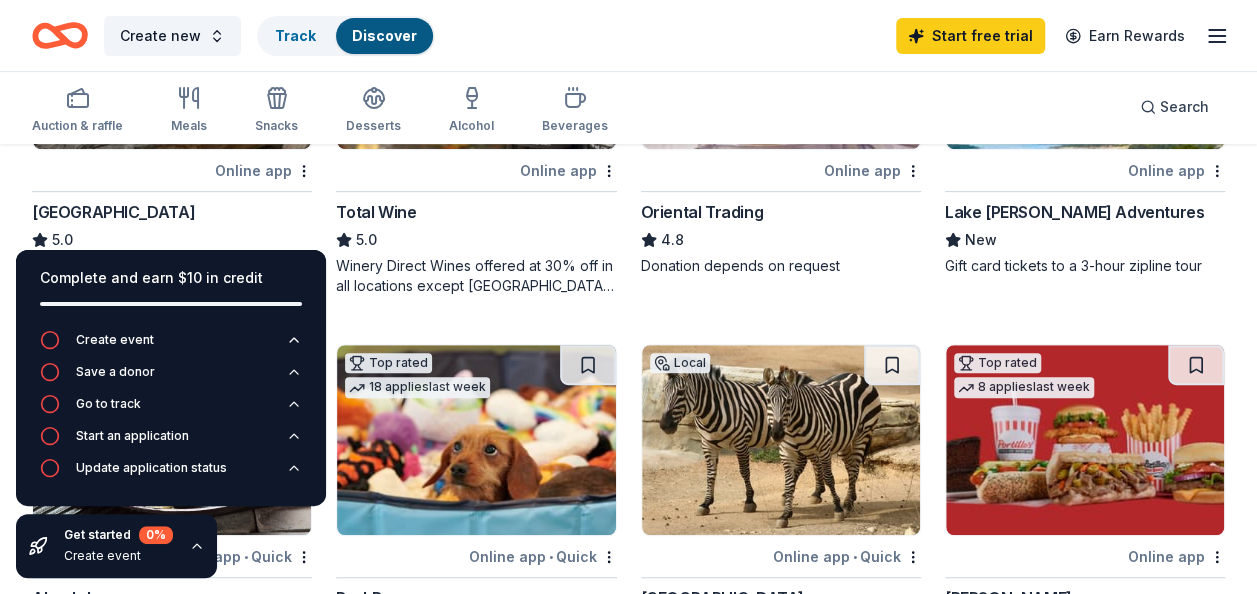 click on "Houston Zoo" at bounding box center (172, 212) 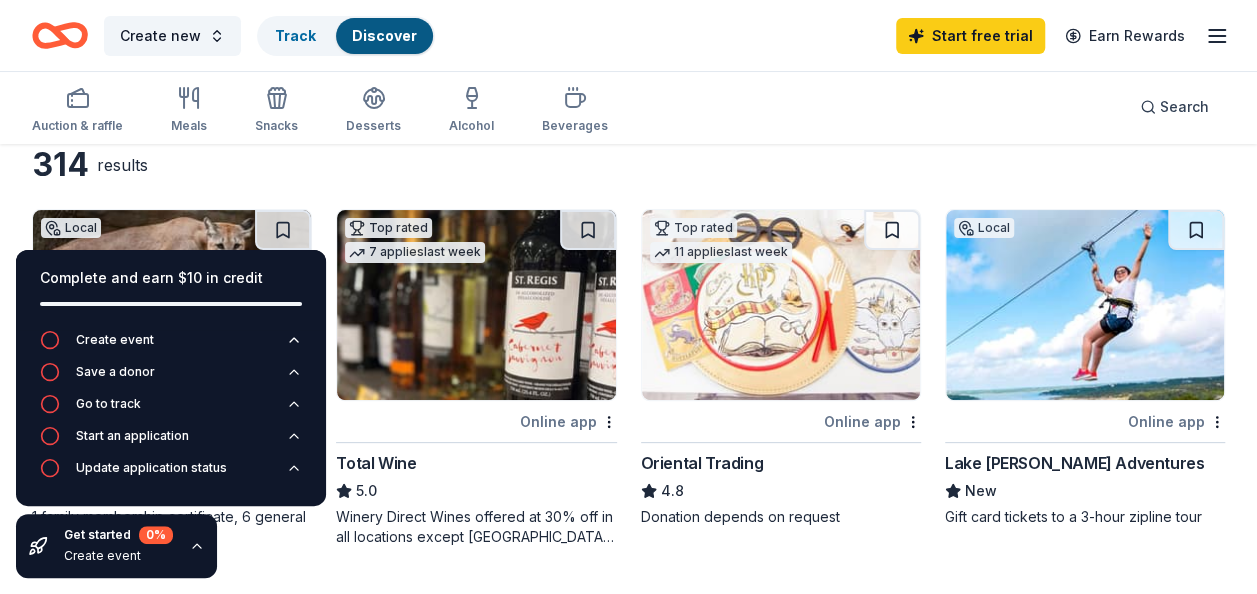 scroll, scrollTop: 0, scrollLeft: 0, axis: both 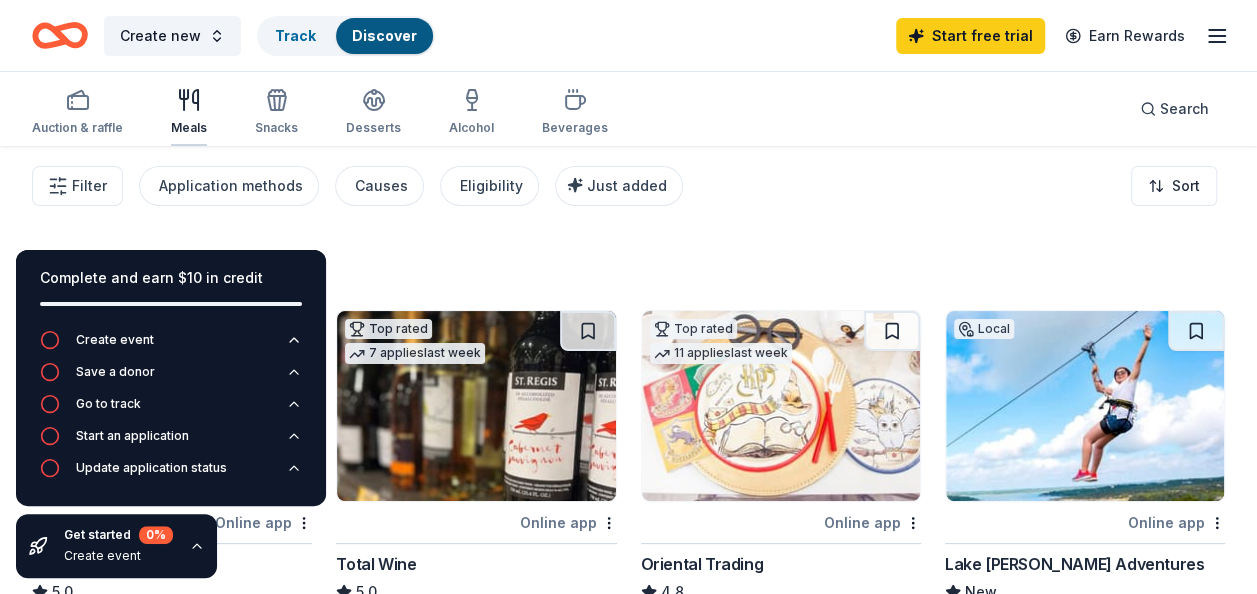 click on "Meals" at bounding box center (189, 128) 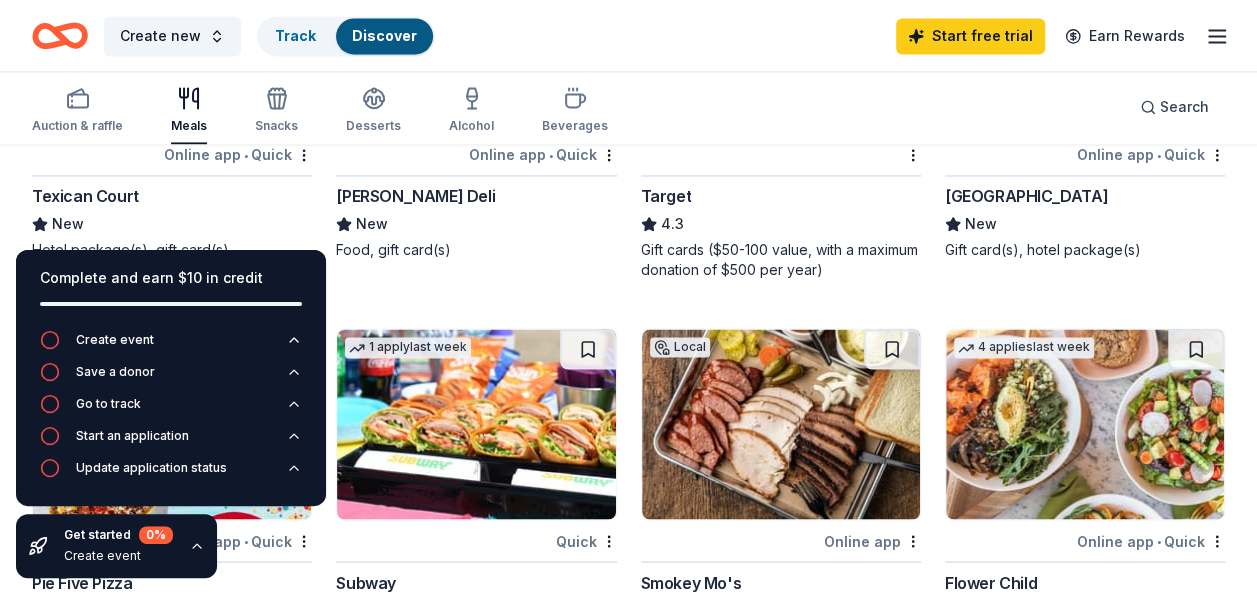 scroll, scrollTop: 1525, scrollLeft: 0, axis: vertical 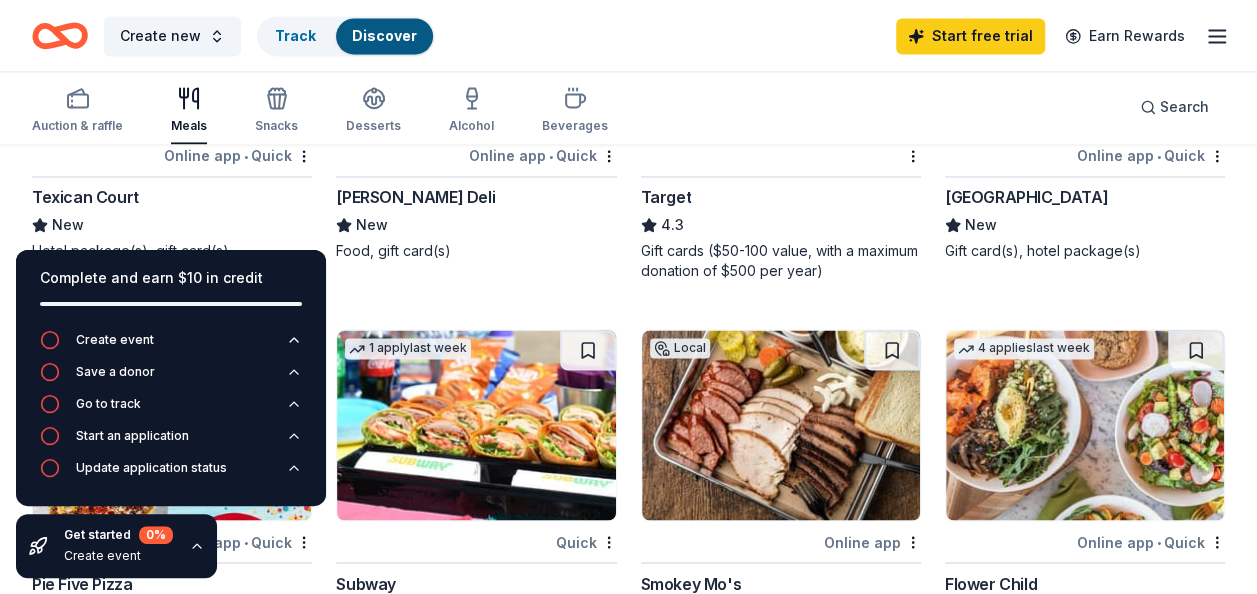 click on "Target" at bounding box center [666, 197] 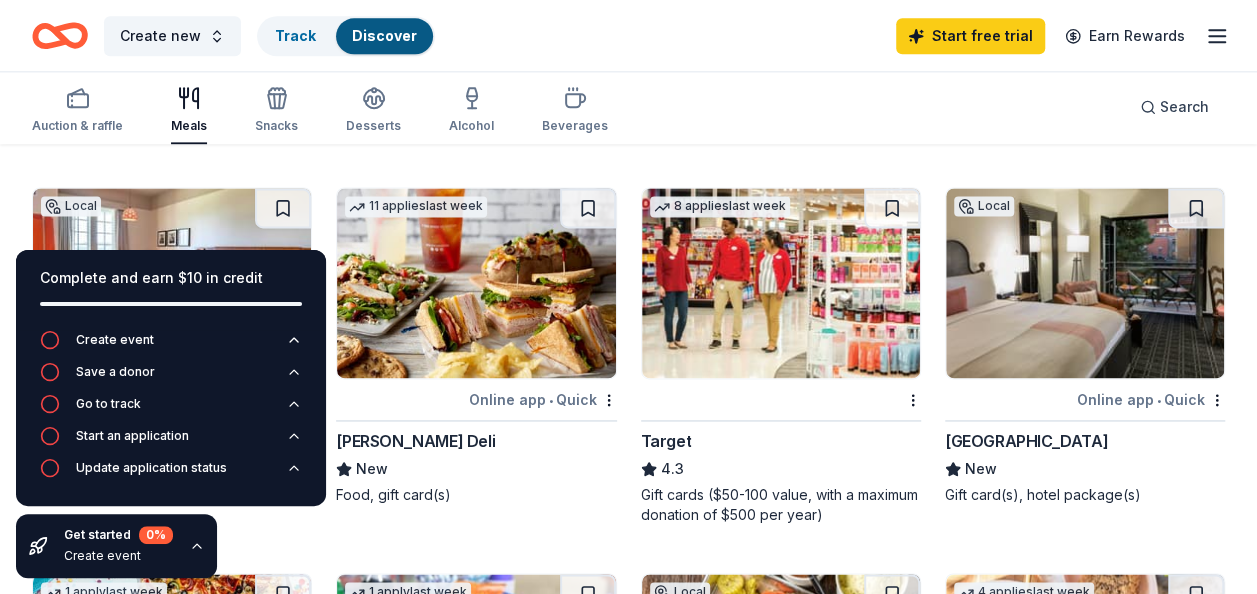 scroll, scrollTop: 1278, scrollLeft: 0, axis: vertical 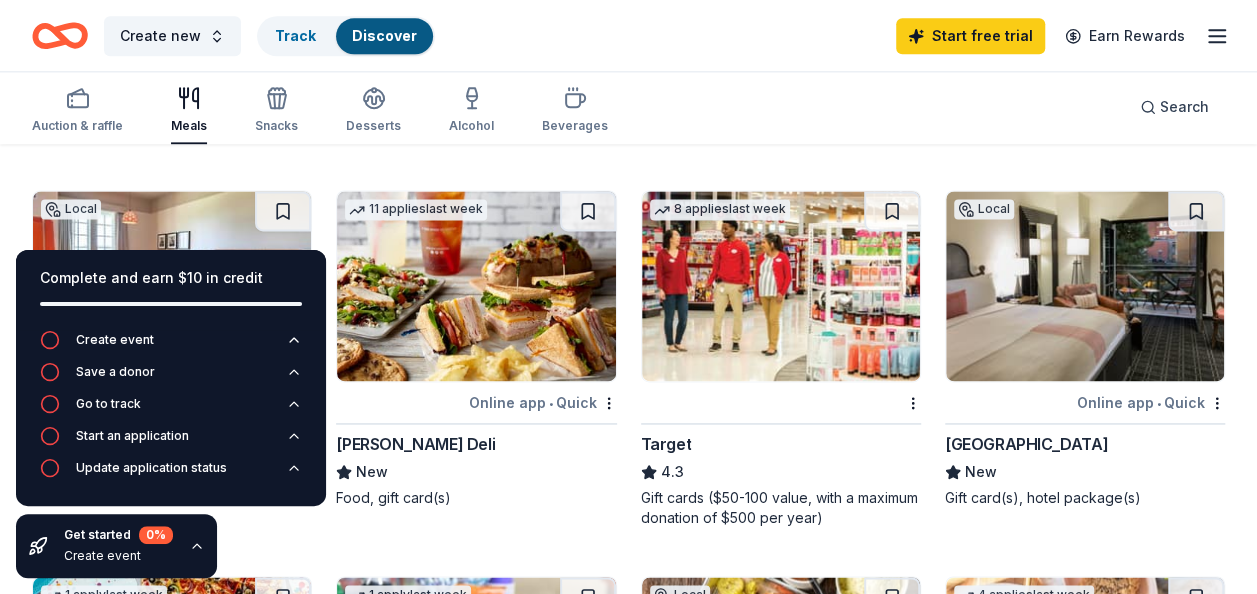 click on "Hotel Valencia Riverwalk" at bounding box center (1026, 444) 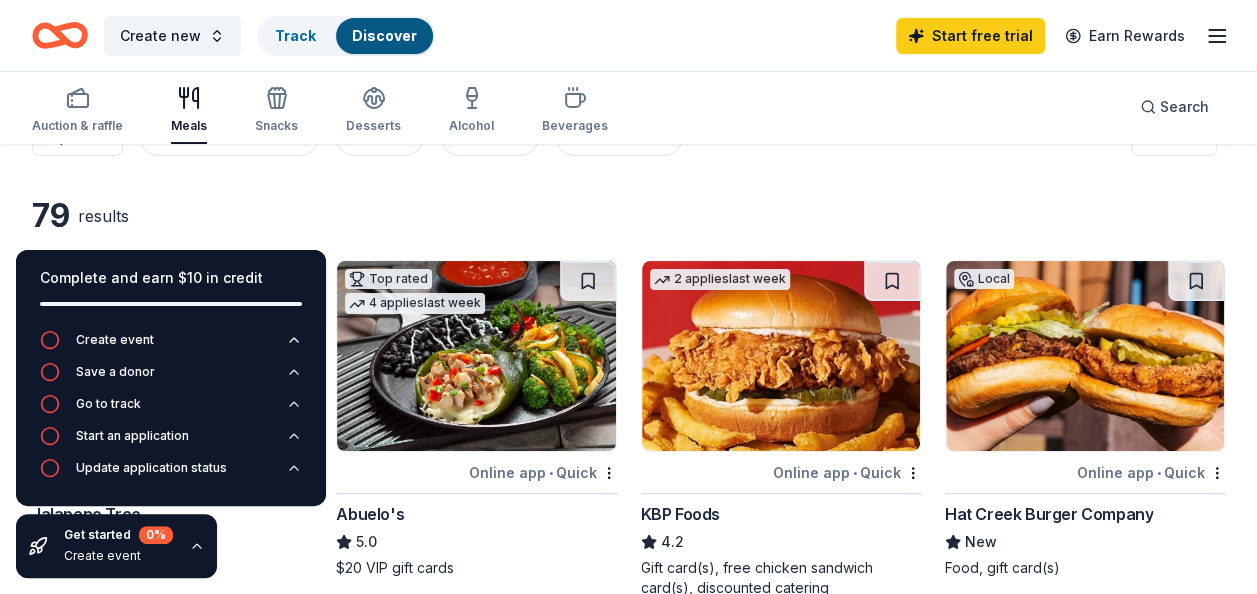 scroll, scrollTop: 0, scrollLeft: 0, axis: both 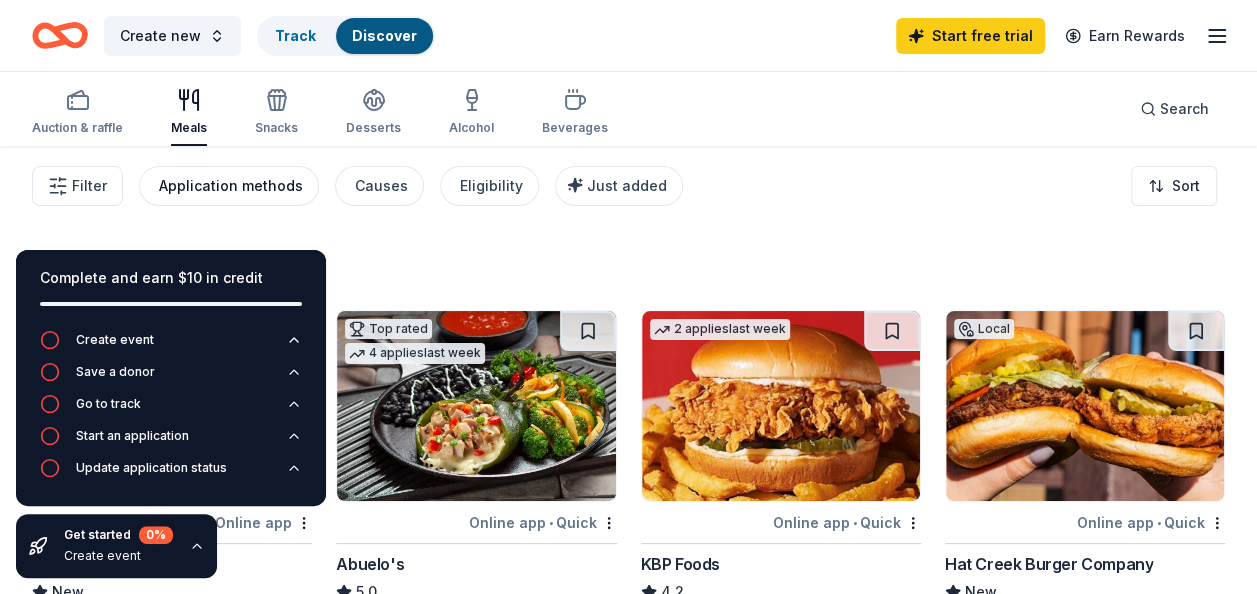 click on "Application methods" at bounding box center (231, 186) 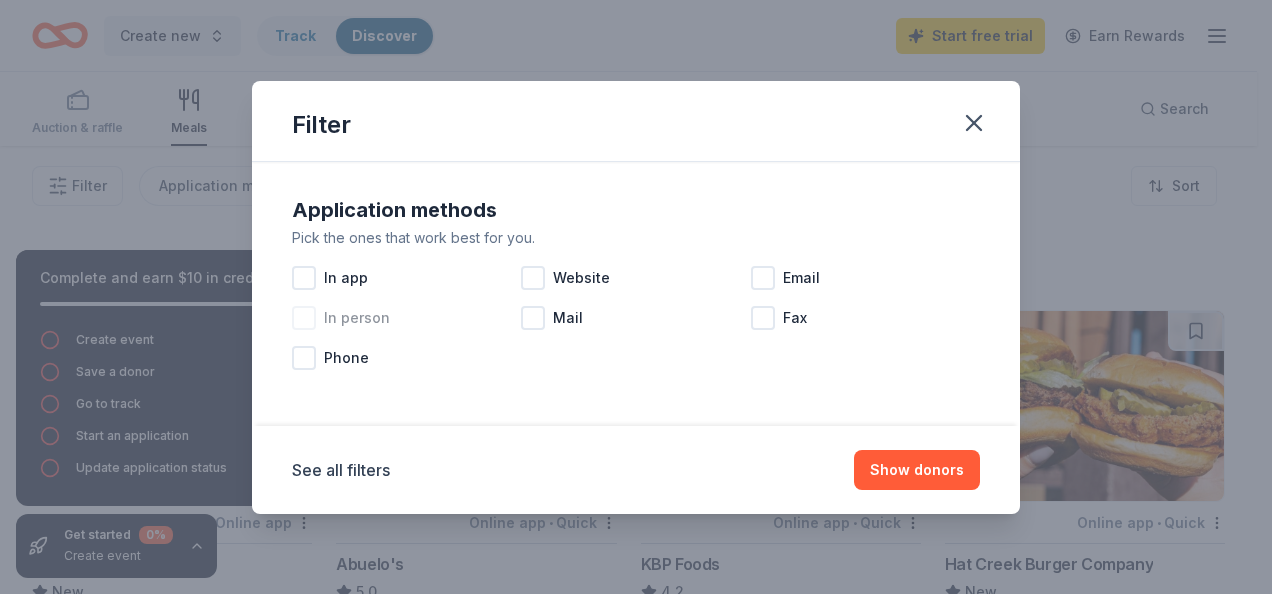 click at bounding box center [304, 318] 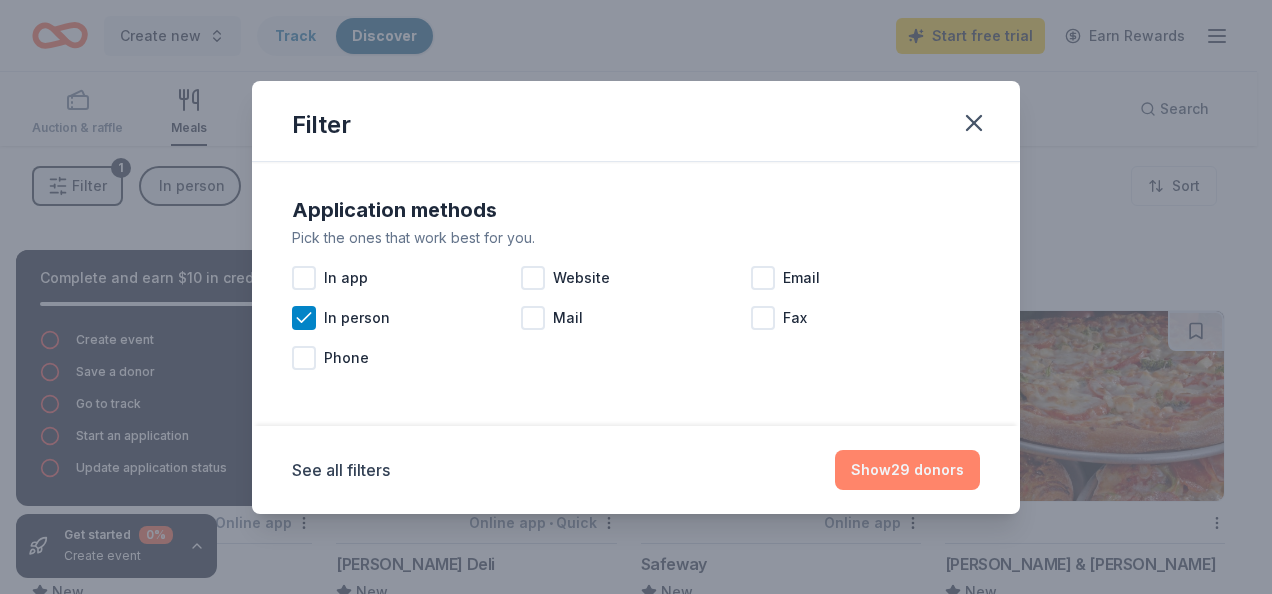 click on "Show  29   donors" at bounding box center (907, 470) 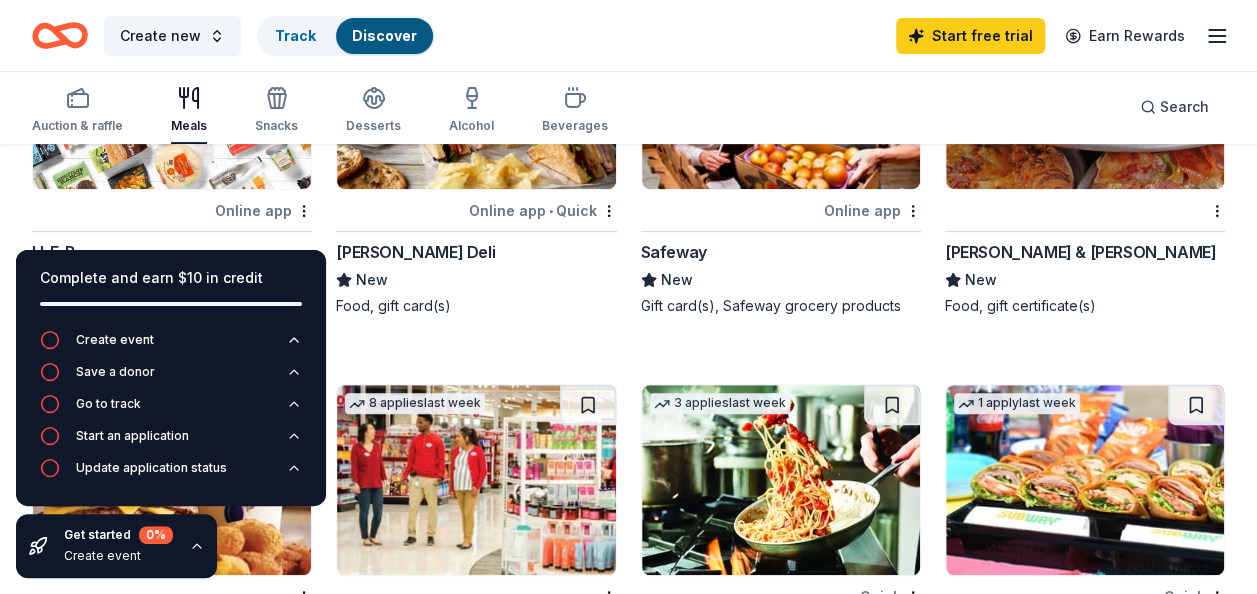 scroll, scrollTop: 0, scrollLeft: 0, axis: both 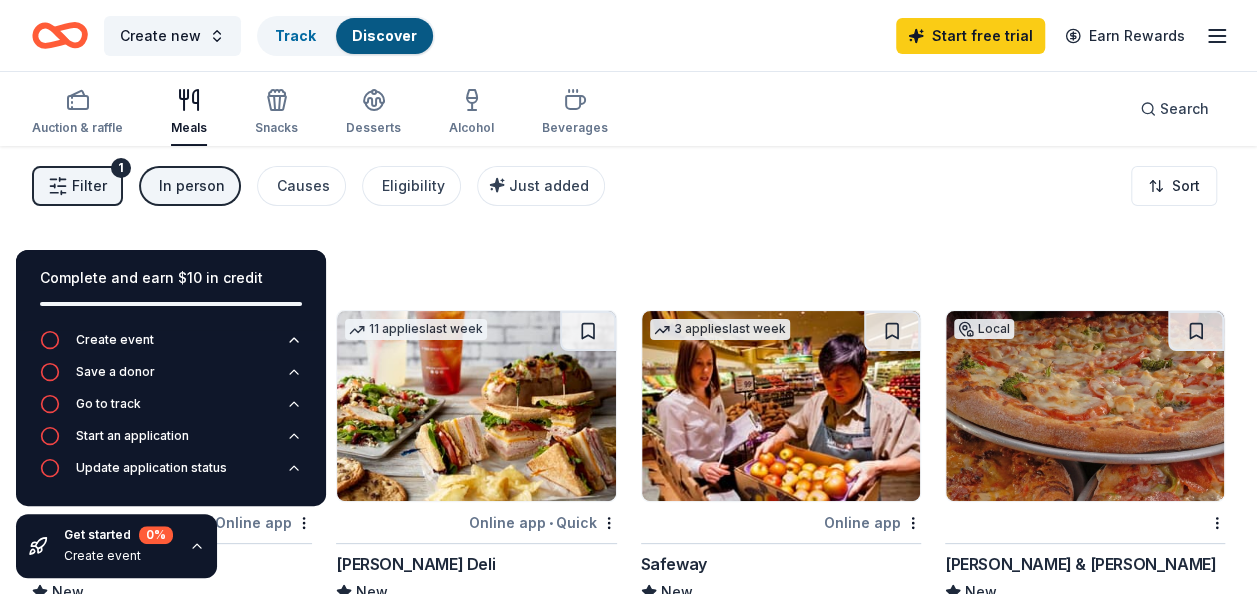 click on "Filter 1" at bounding box center (77, 186) 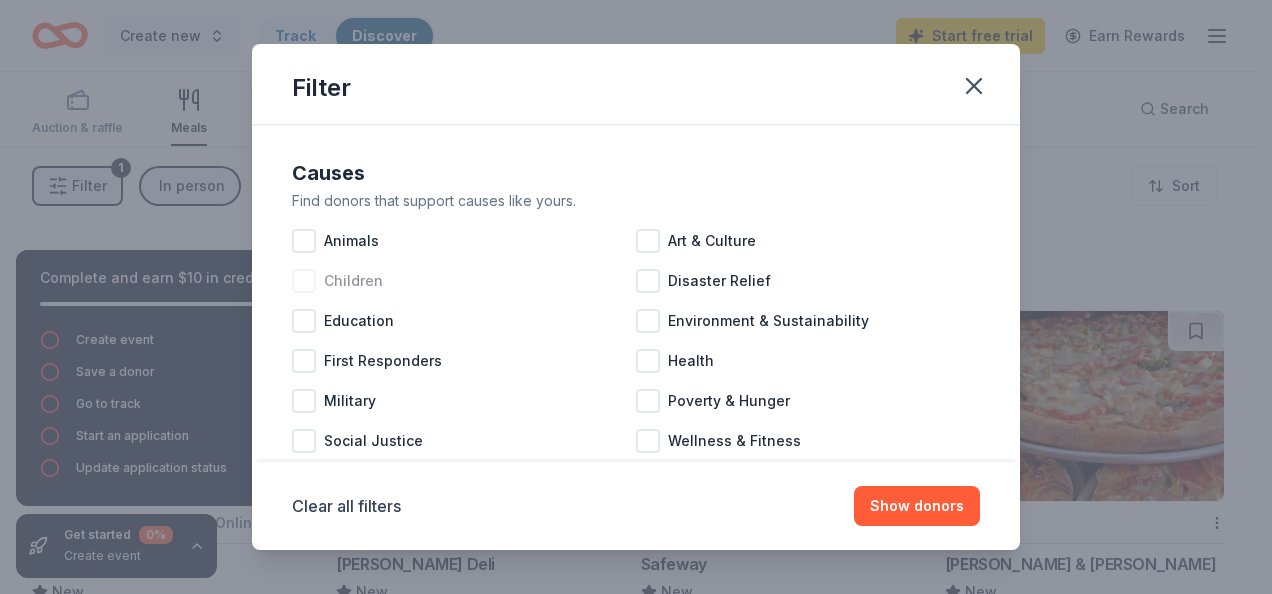 click at bounding box center [304, 281] 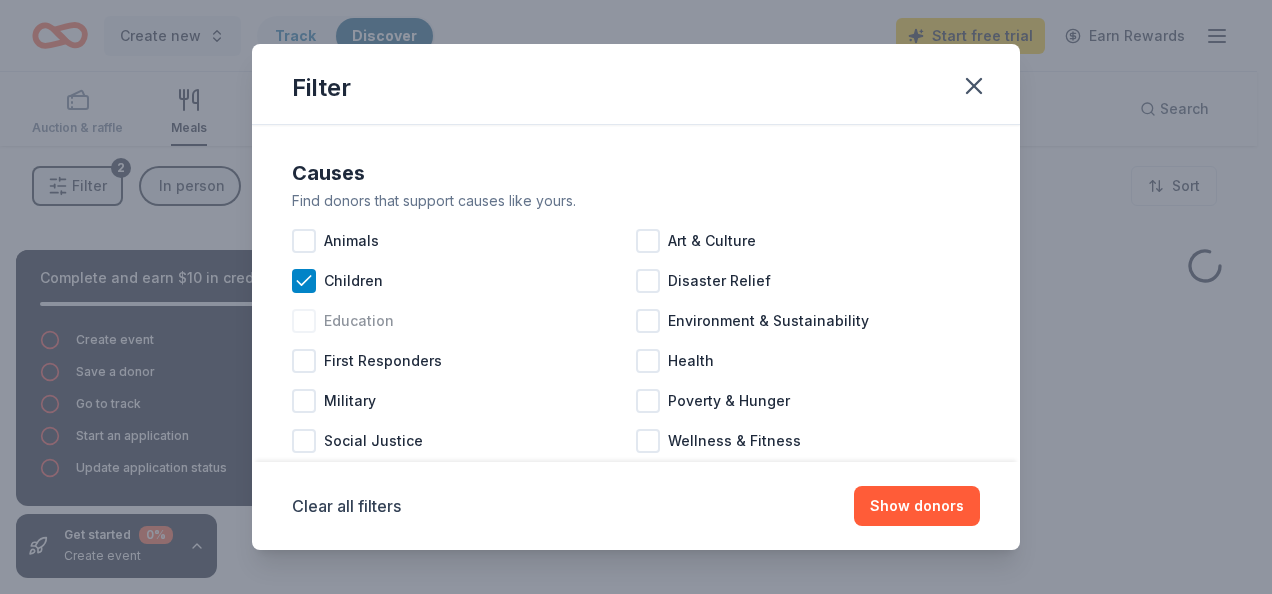 click at bounding box center [304, 321] 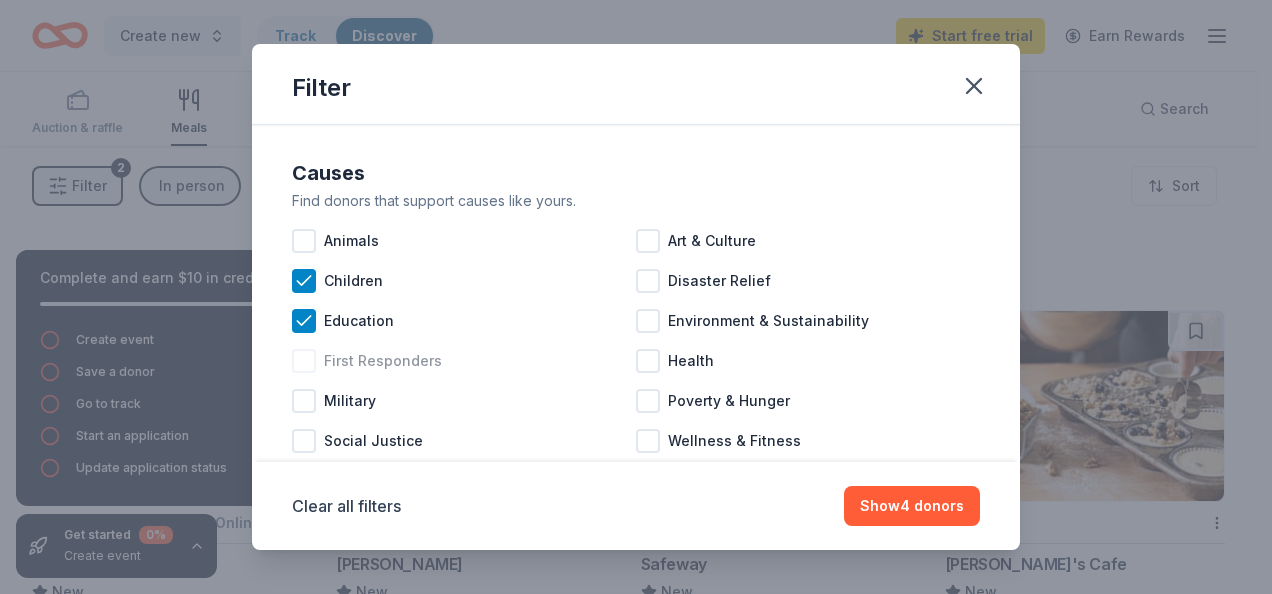 click at bounding box center [304, 361] 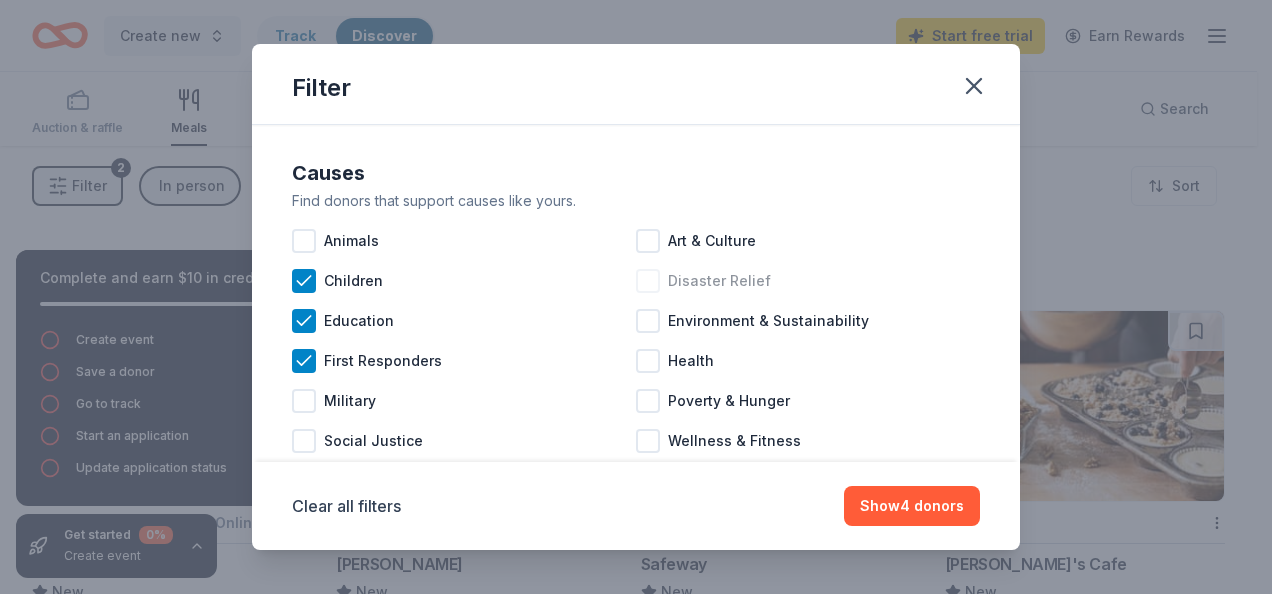 click at bounding box center [648, 281] 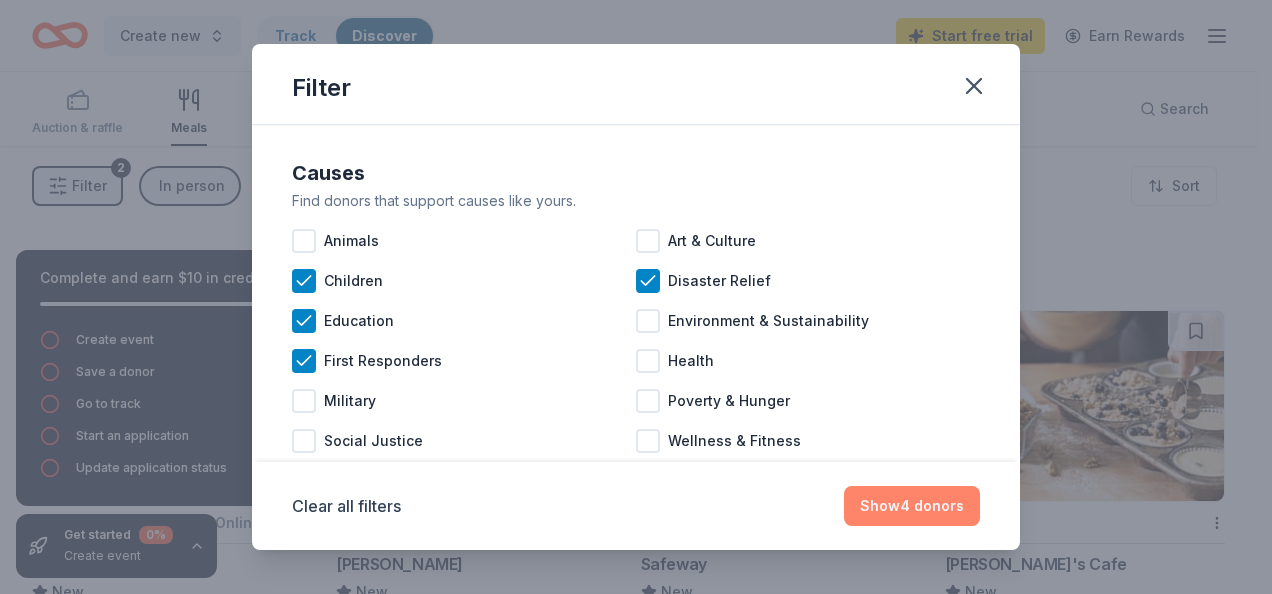 click on "Show  4   donors" at bounding box center [912, 506] 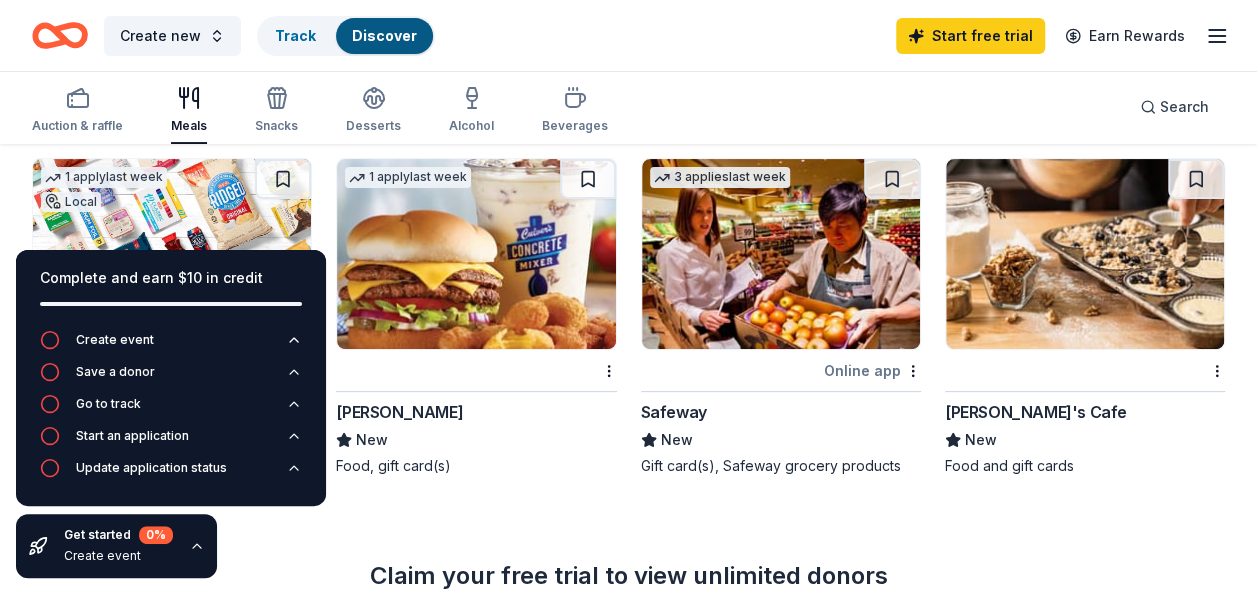 scroll, scrollTop: 0, scrollLeft: 0, axis: both 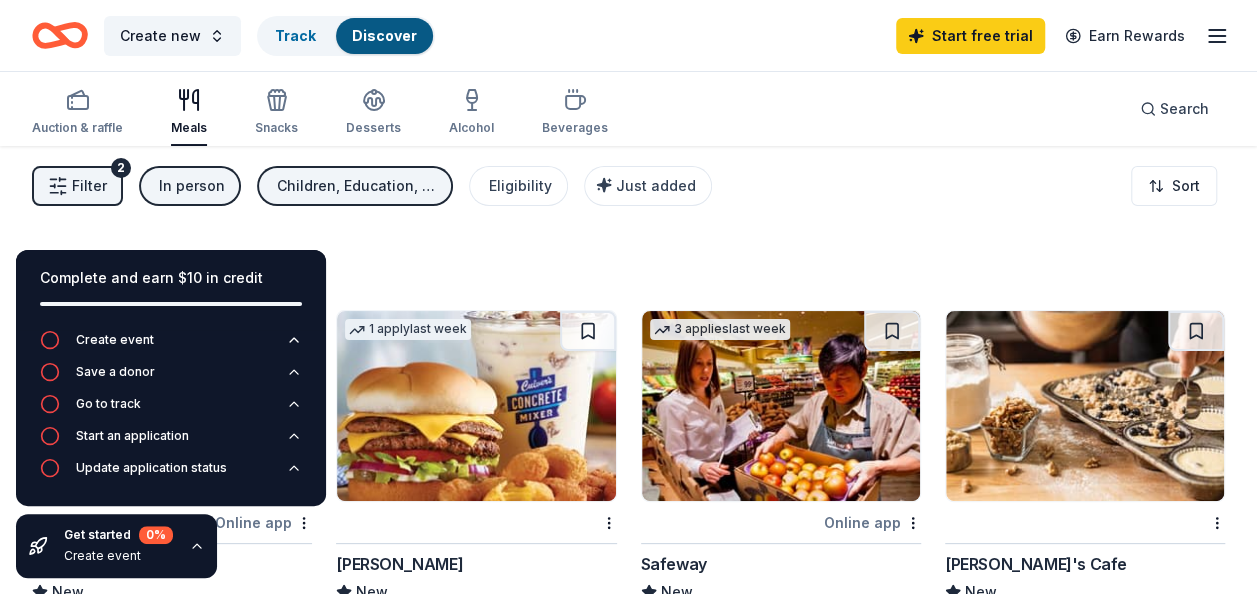 click on "Children, Education, First Responders, Disaster Relief" at bounding box center (357, 186) 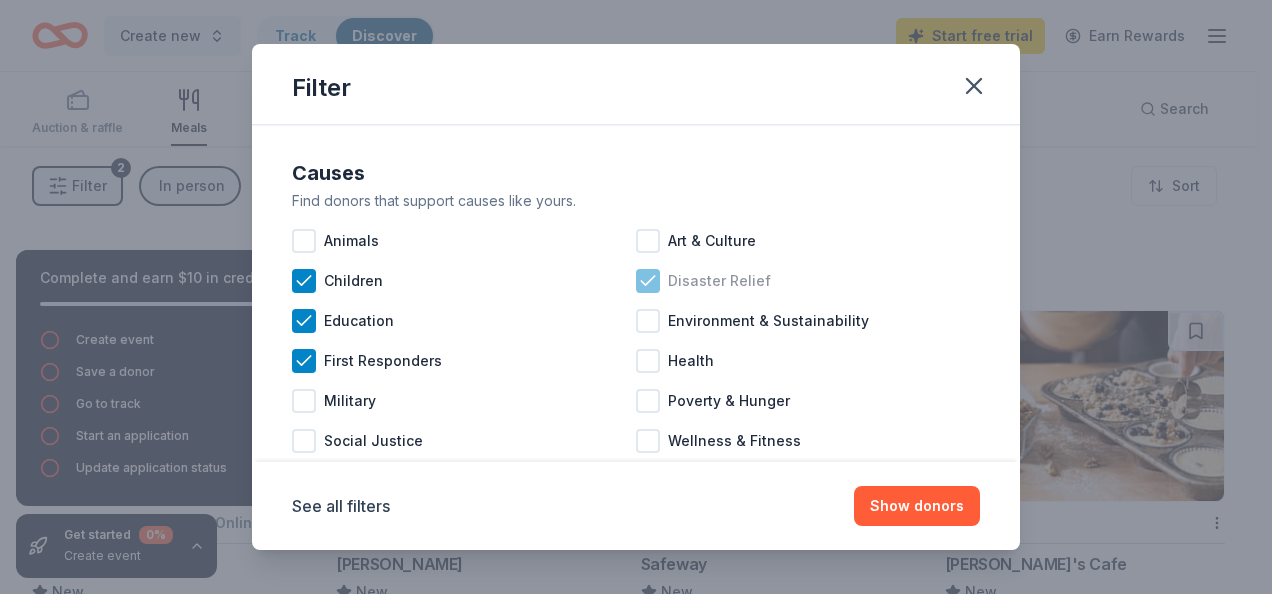 click 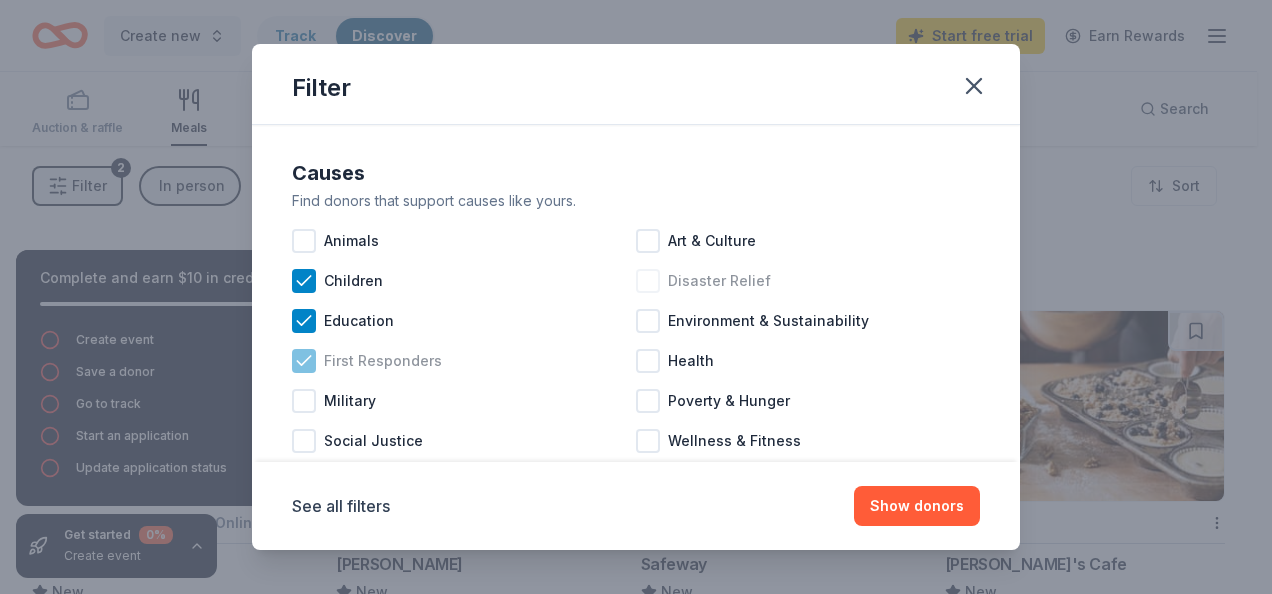 click at bounding box center (304, 361) 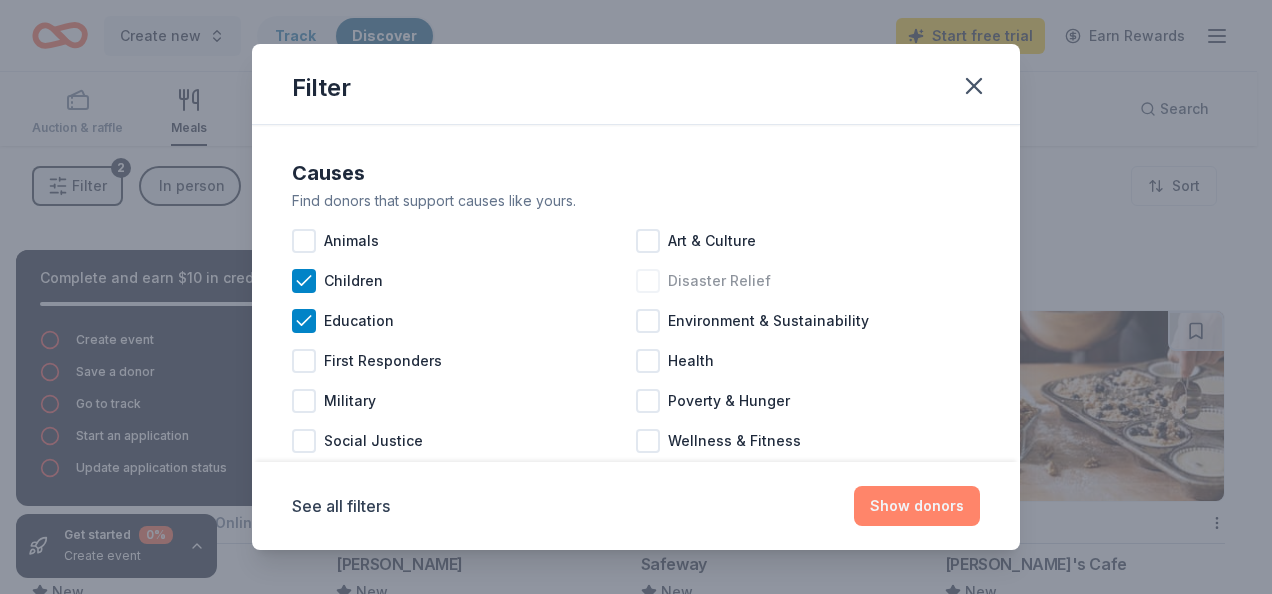 click on "Show    donors" at bounding box center [917, 506] 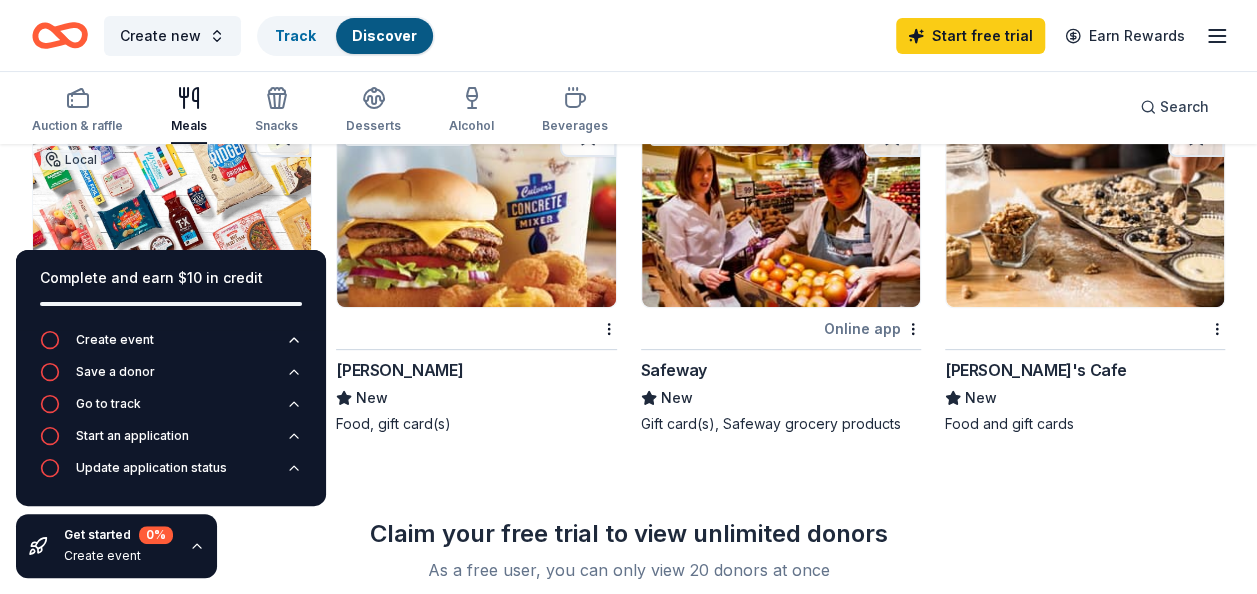 scroll, scrollTop: 0, scrollLeft: 0, axis: both 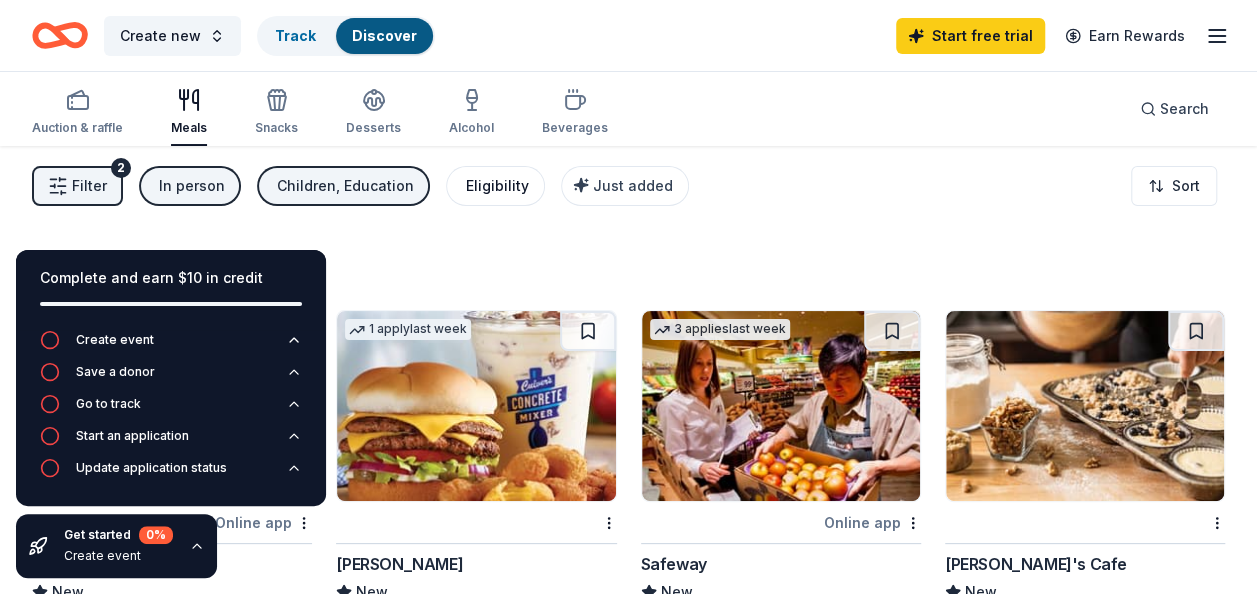click on "Eligibility" at bounding box center [497, 186] 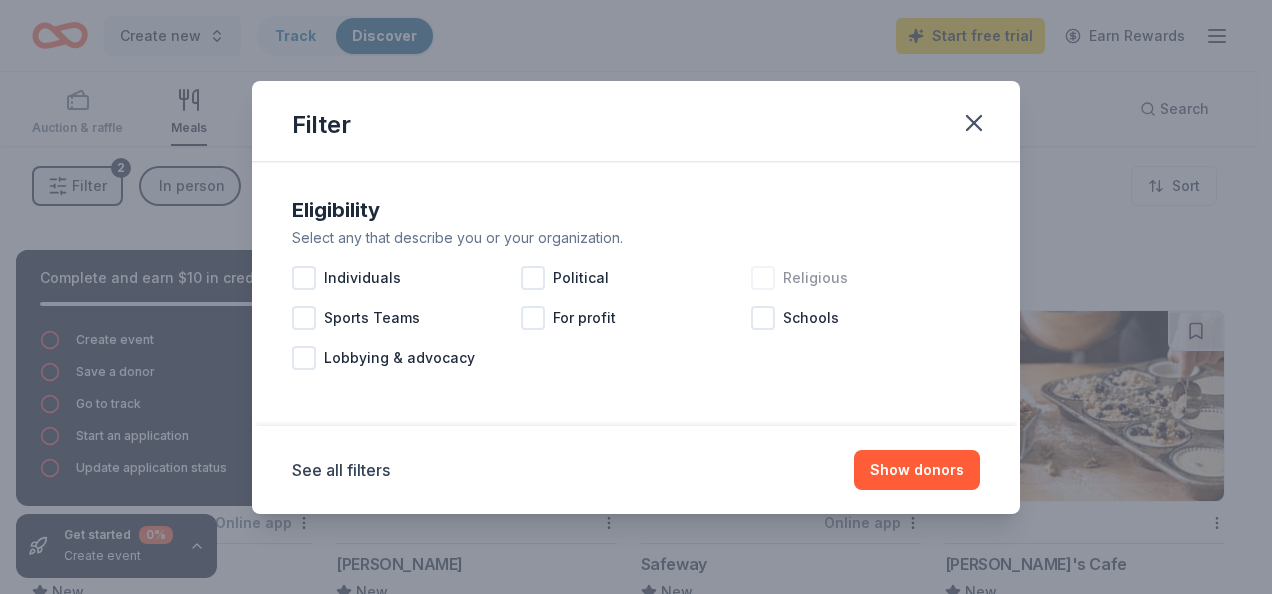 click at bounding box center (763, 278) 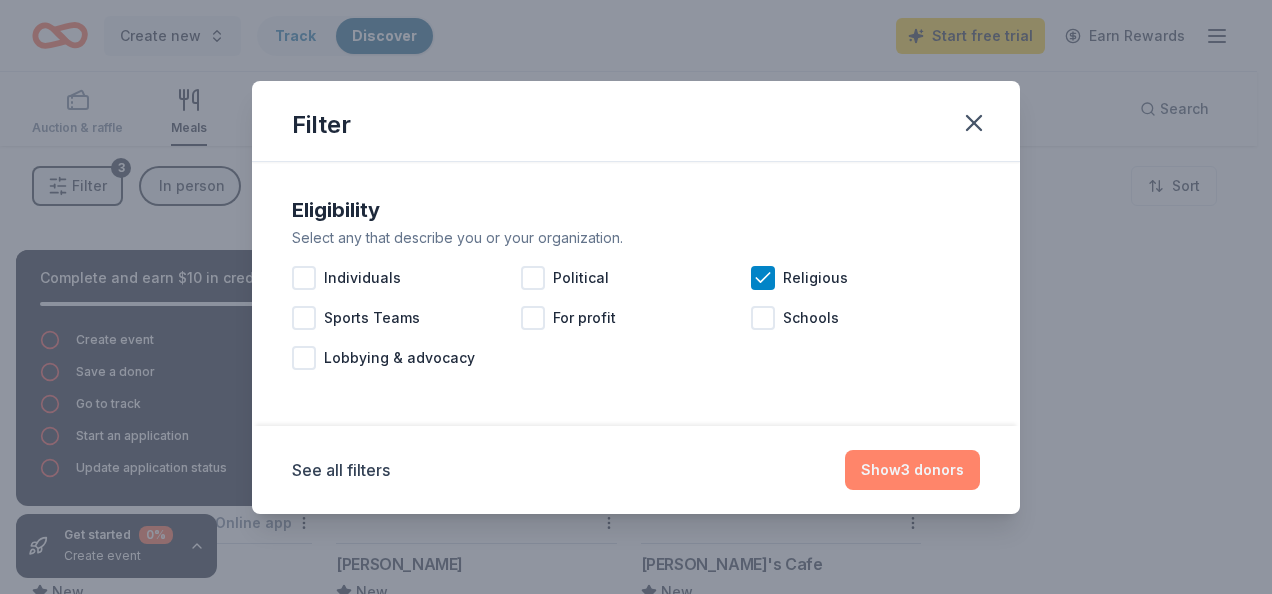 click on "Show  3   donors" at bounding box center [912, 470] 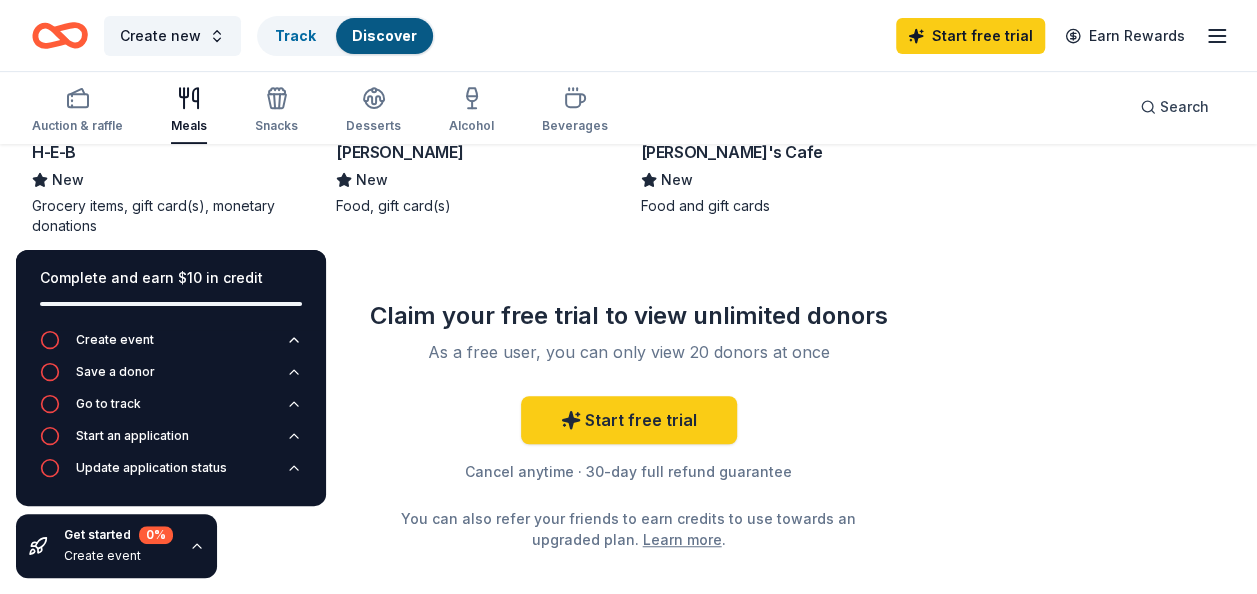 scroll, scrollTop: 402, scrollLeft: 0, axis: vertical 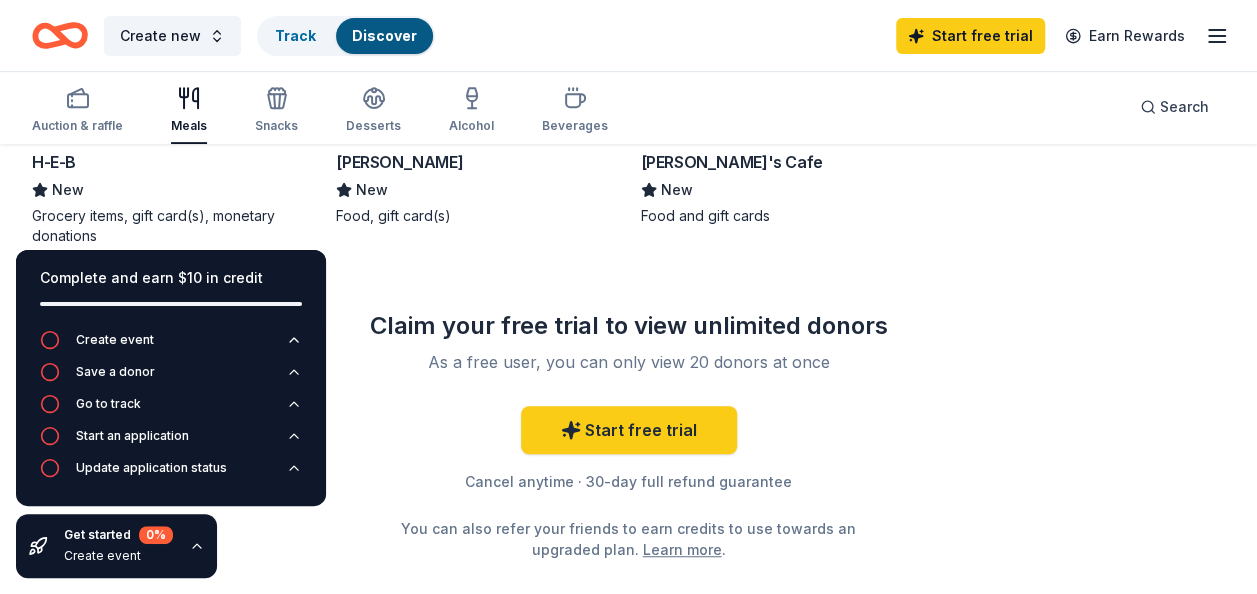 click on "Grocery items, gift card(s), monetary donations" at bounding box center (172, 226) 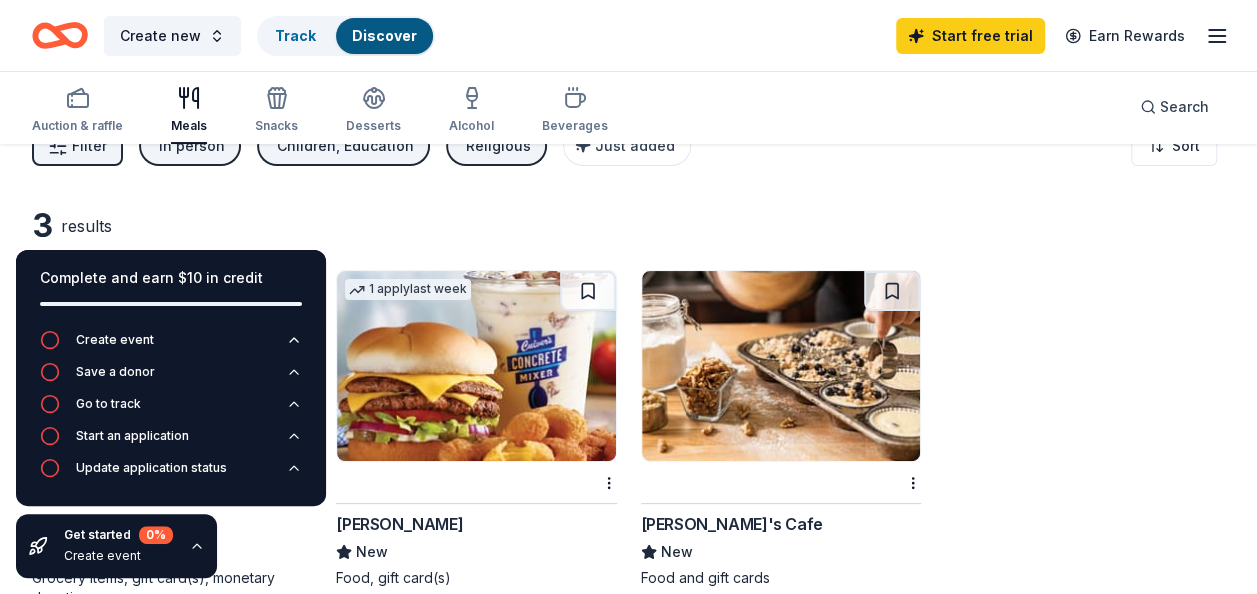 scroll, scrollTop: 0, scrollLeft: 0, axis: both 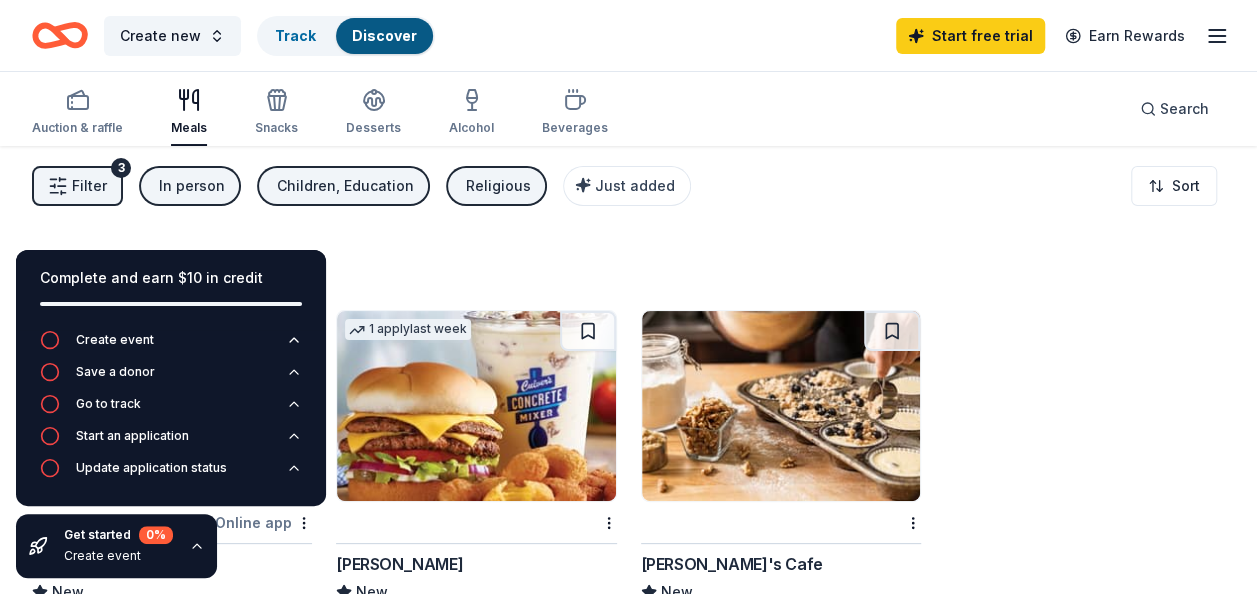 click on "Children, Education" at bounding box center [345, 186] 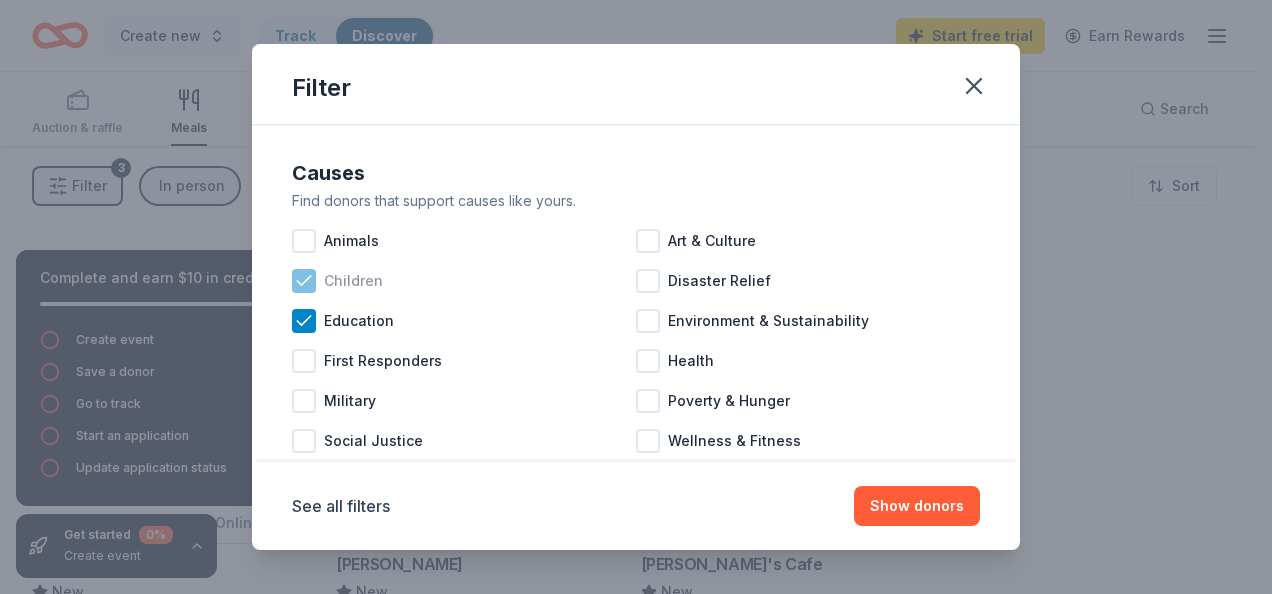 click 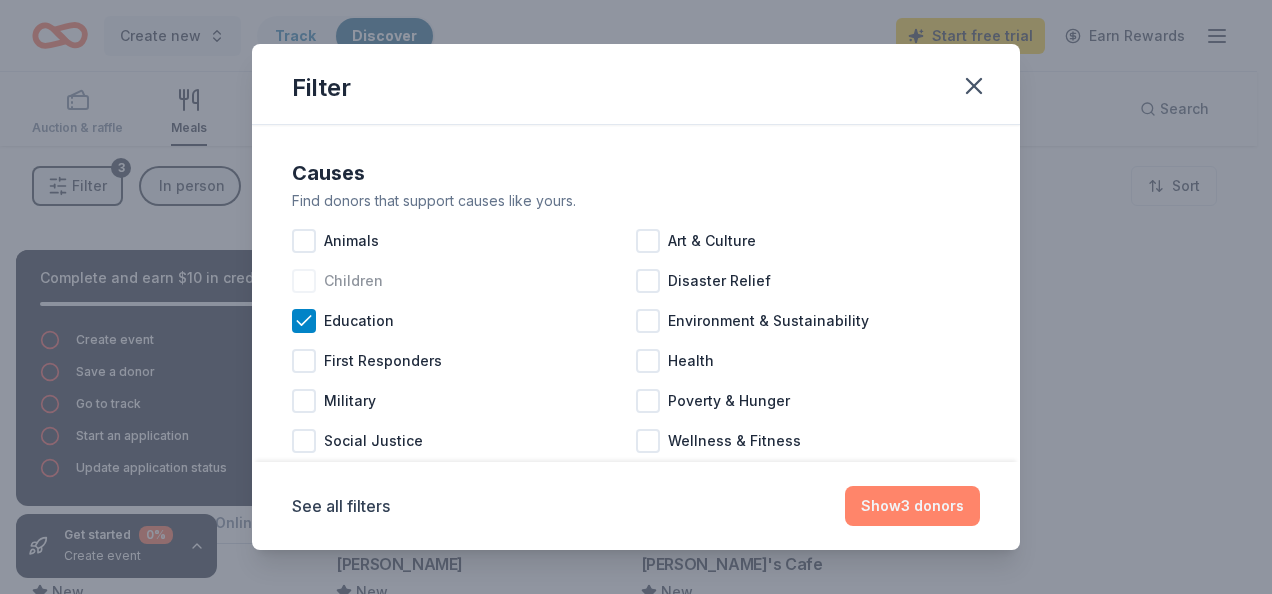 click on "Show  3   donors" at bounding box center [912, 506] 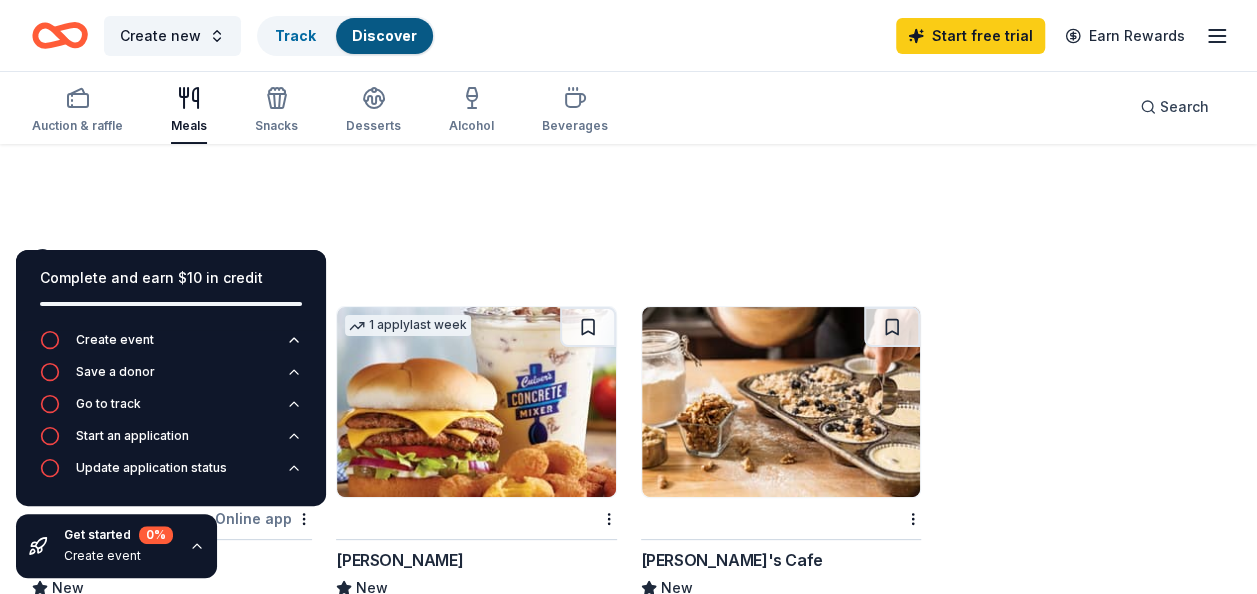 scroll, scrollTop: 0, scrollLeft: 0, axis: both 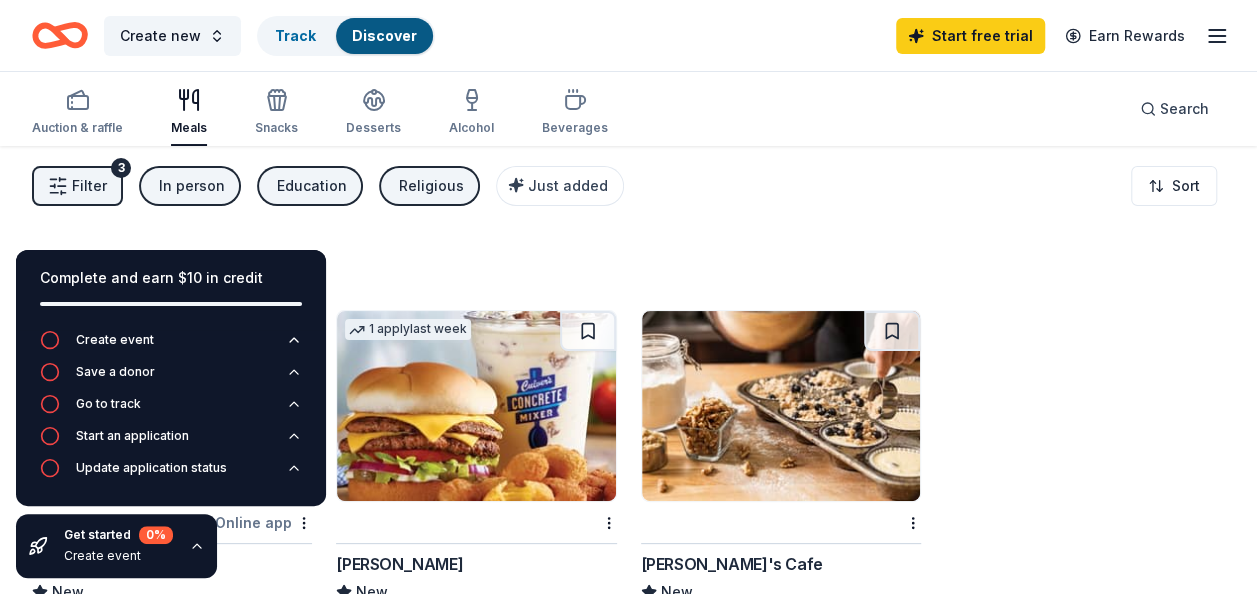 click on "In person" at bounding box center (192, 186) 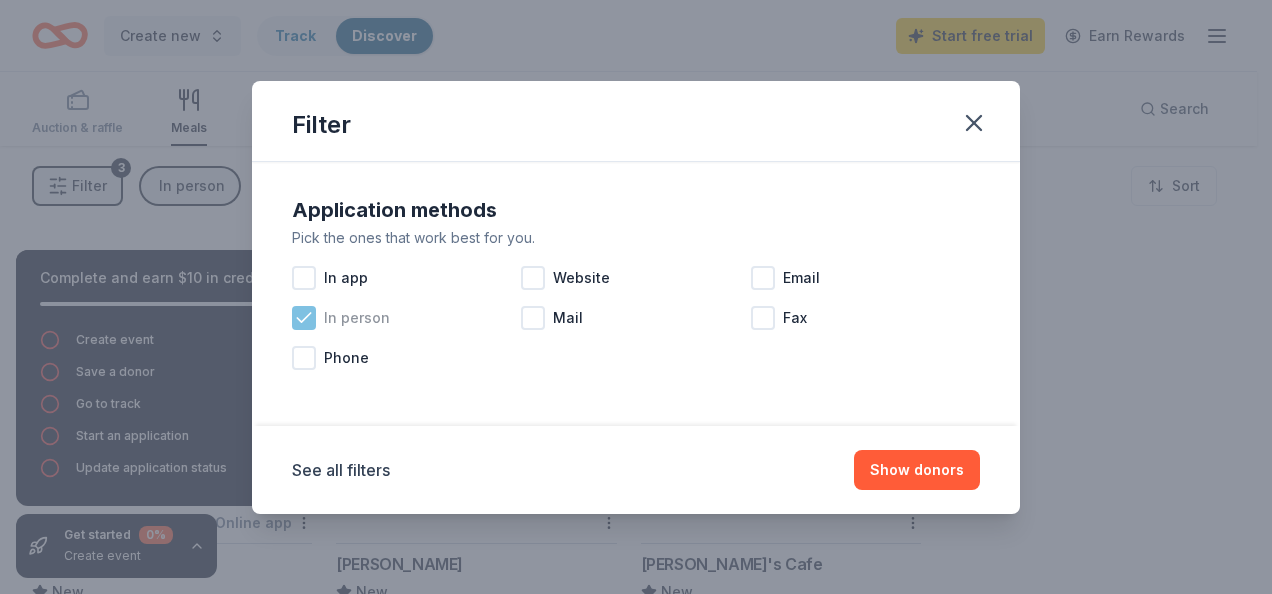 click 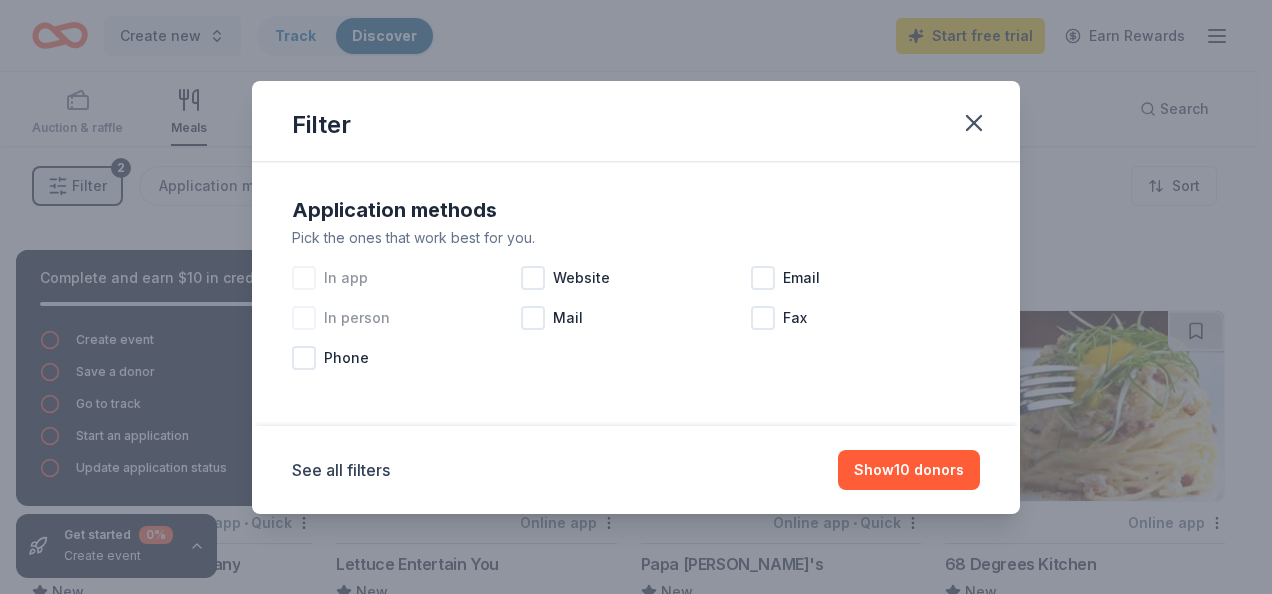 click at bounding box center (304, 278) 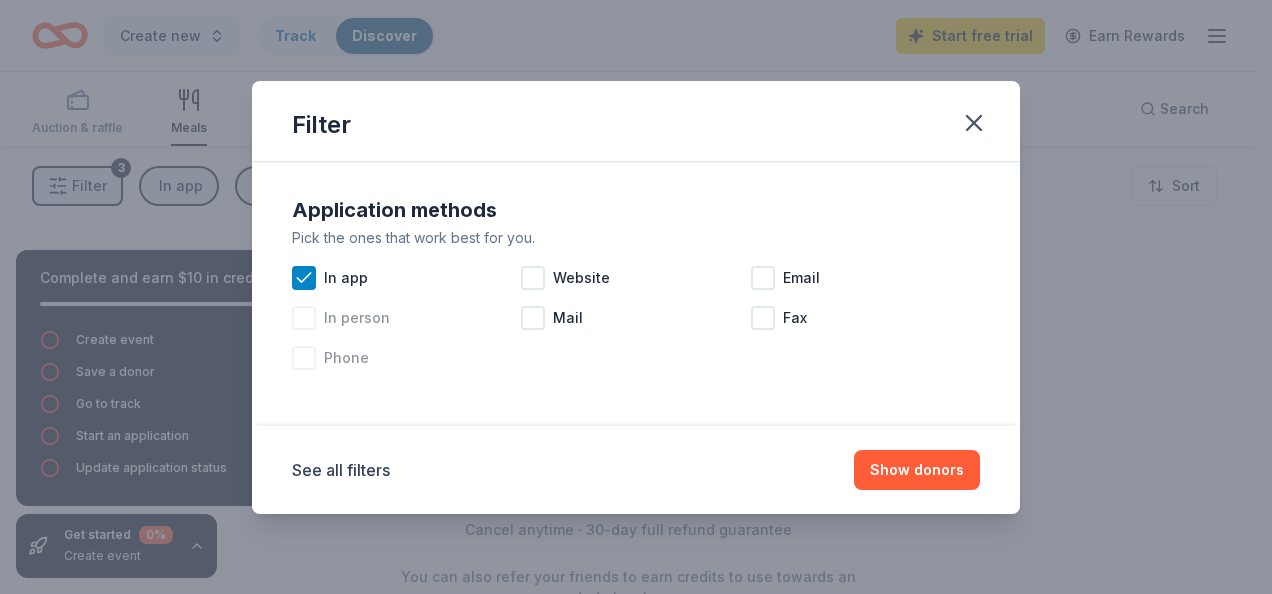 click at bounding box center (304, 358) 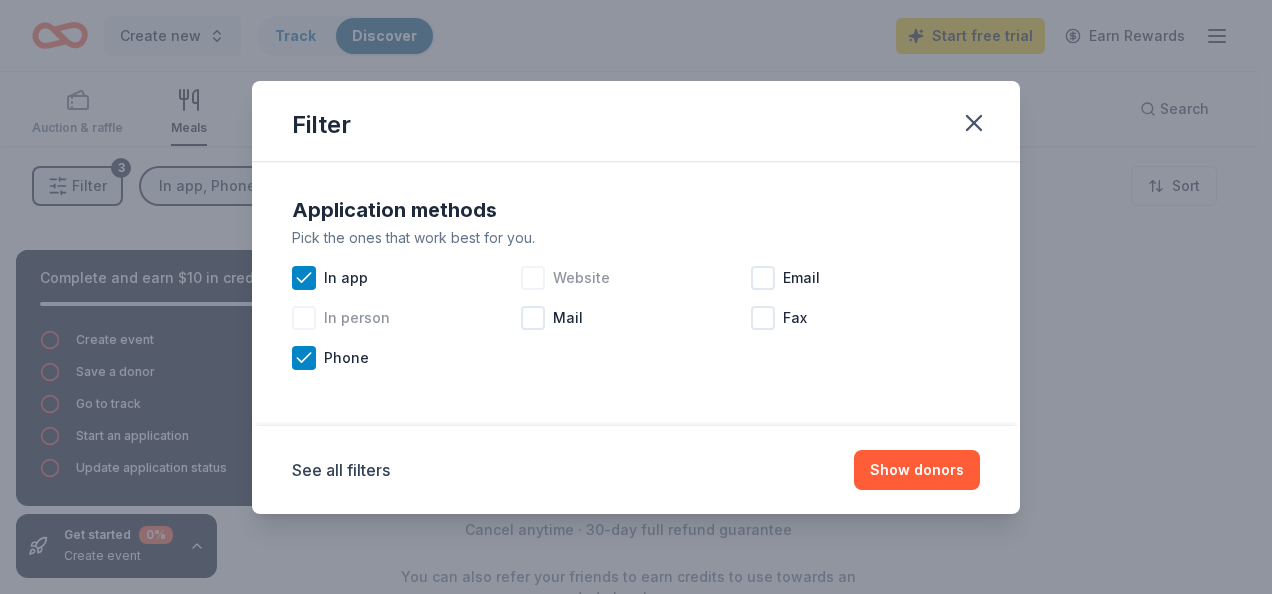 click at bounding box center [533, 278] 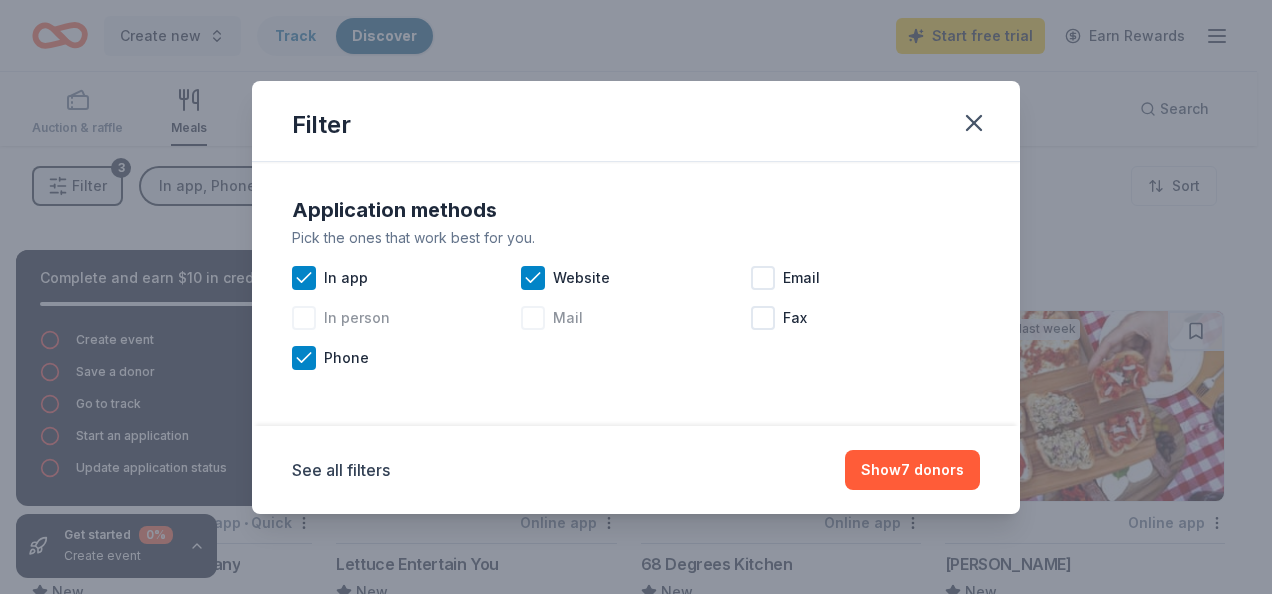 click at bounding box center (533, 318) 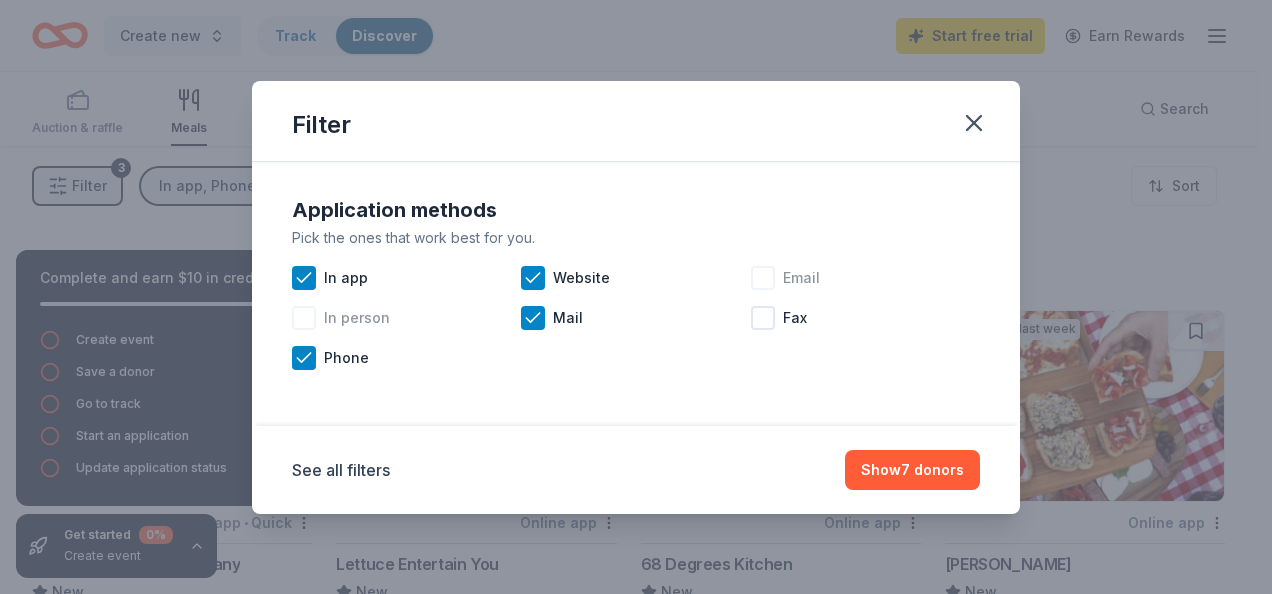 click at bounding box center (763, 278) 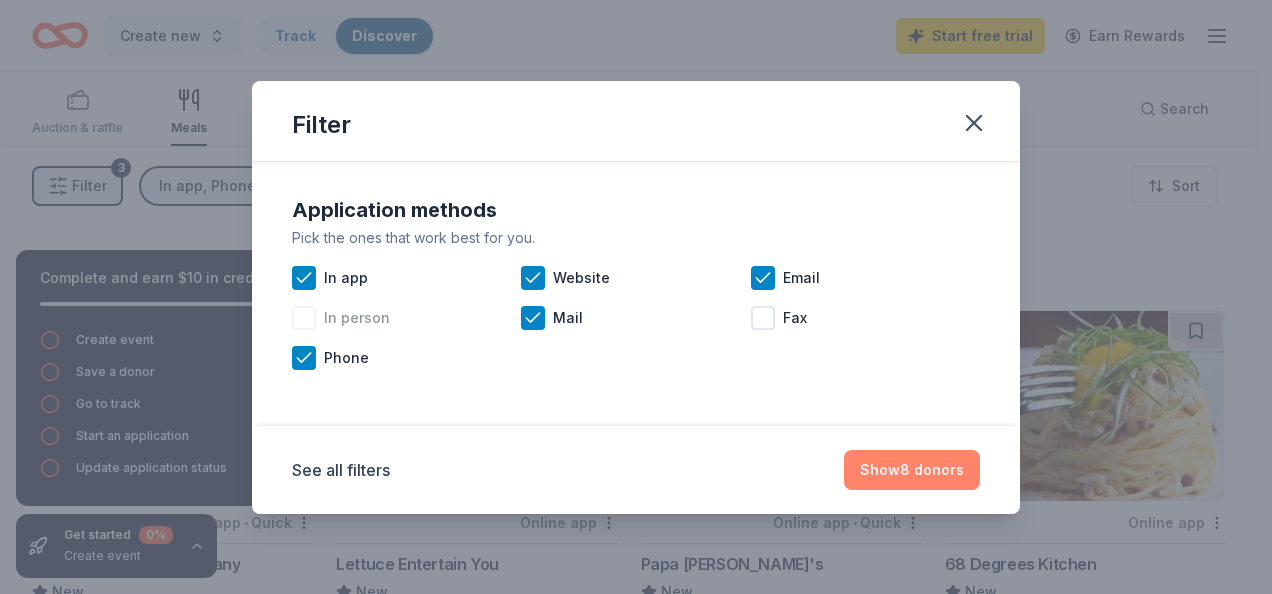 click on "Show  8   donors" at bounding box center [912, 470] 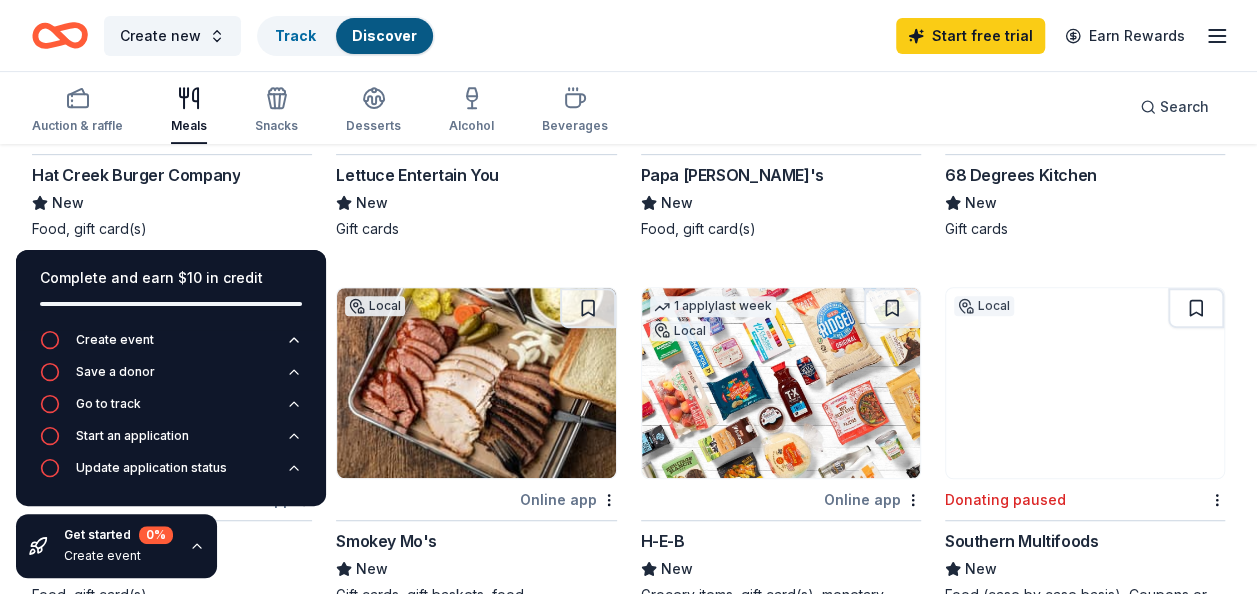 scroll, scrollTop: 0, scrollLeft: 0, axis: both 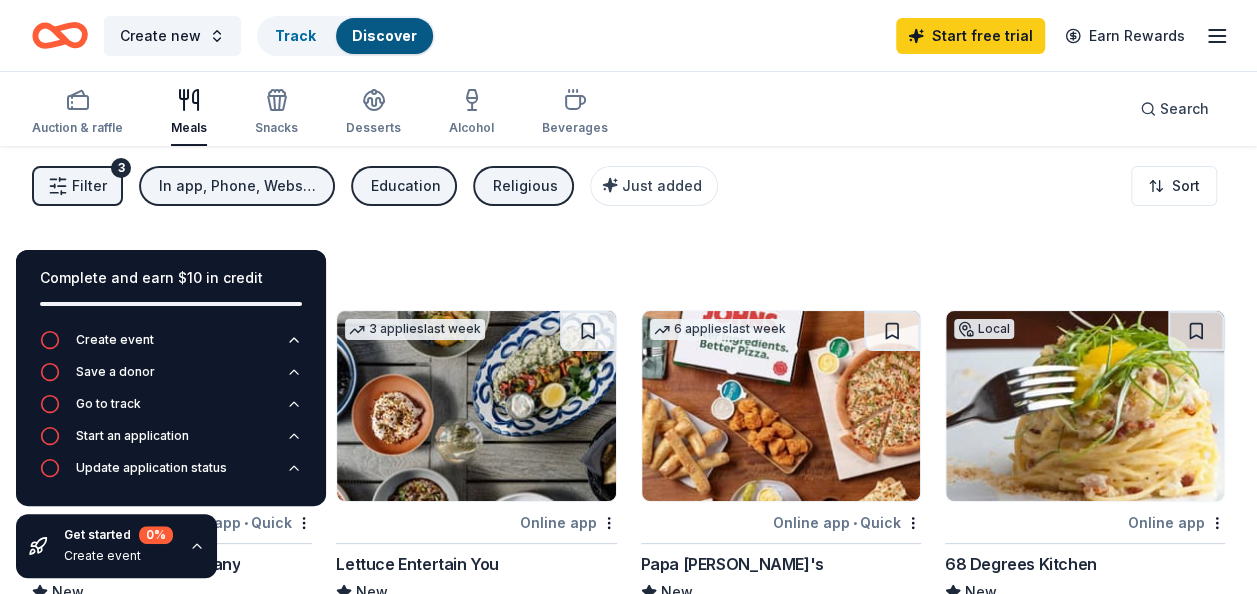 click on "Education" at bounding box center (406, 186) 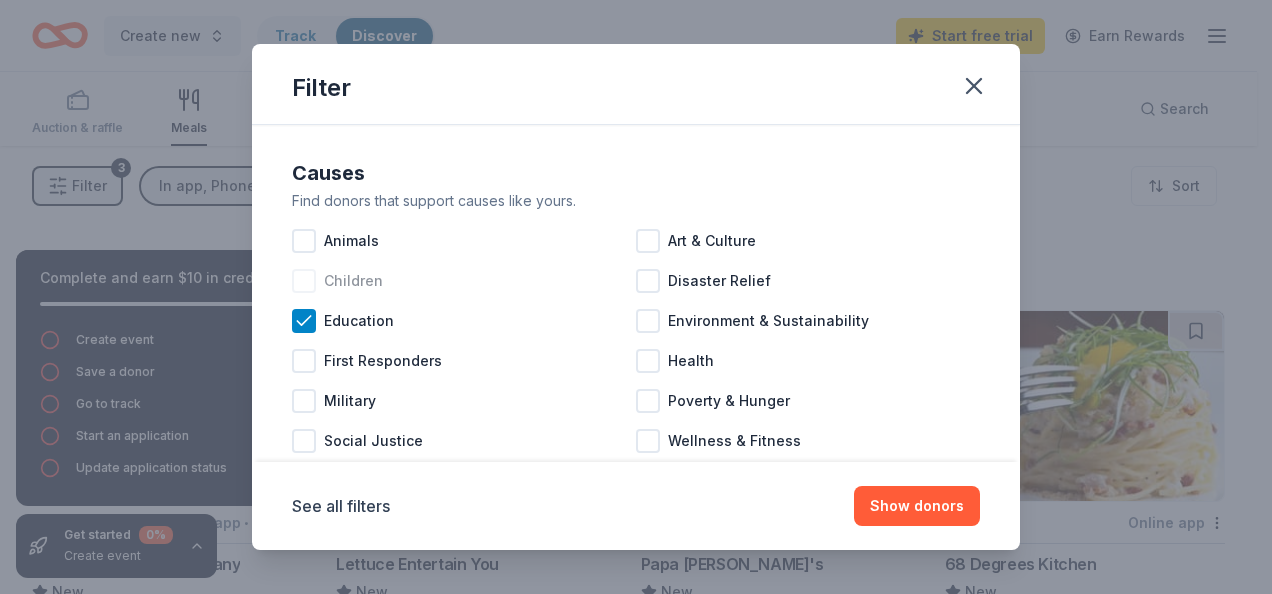 click at bounding box center (304, 281) 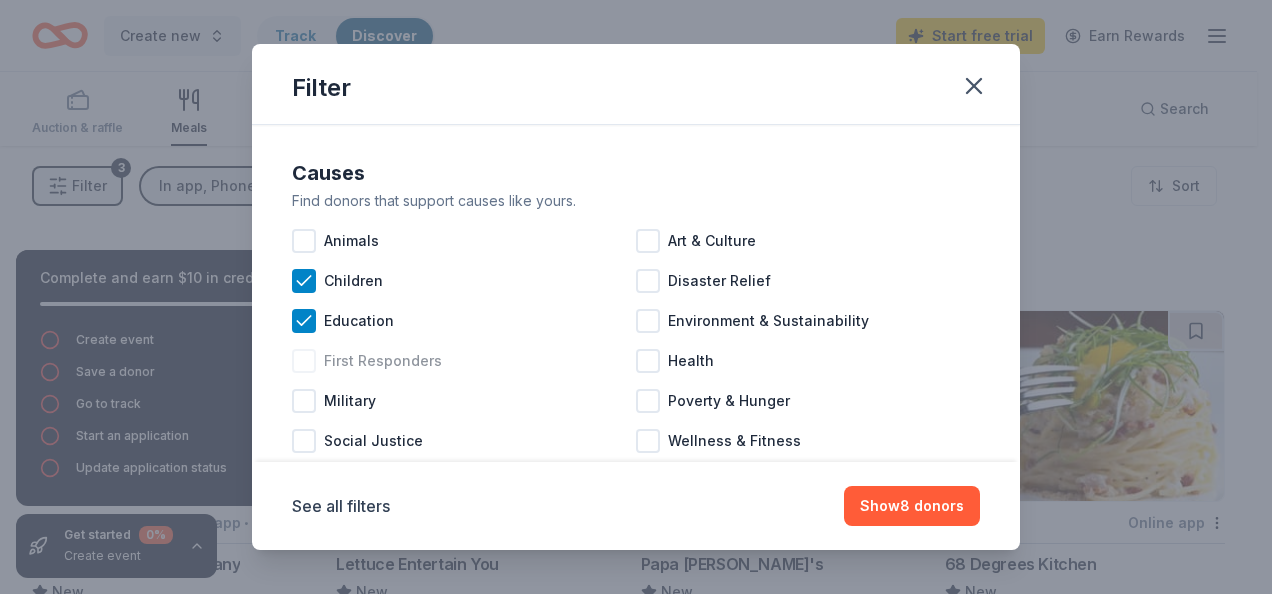 click at bounding box center [304, 361] 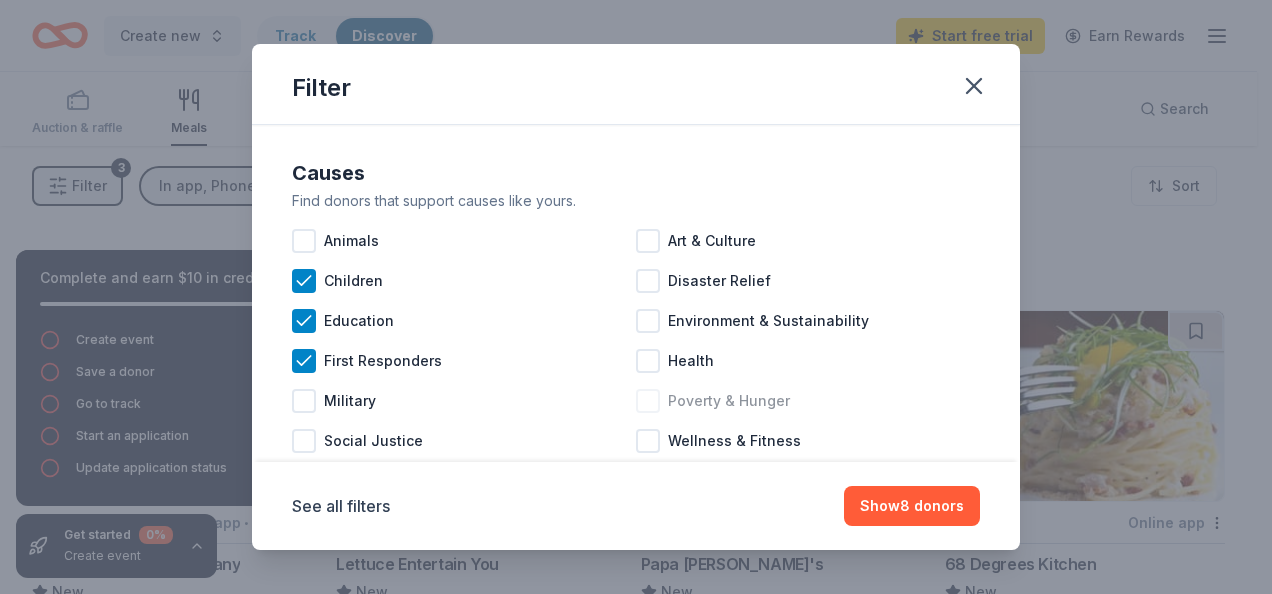 click at bounding box center [648, 401] 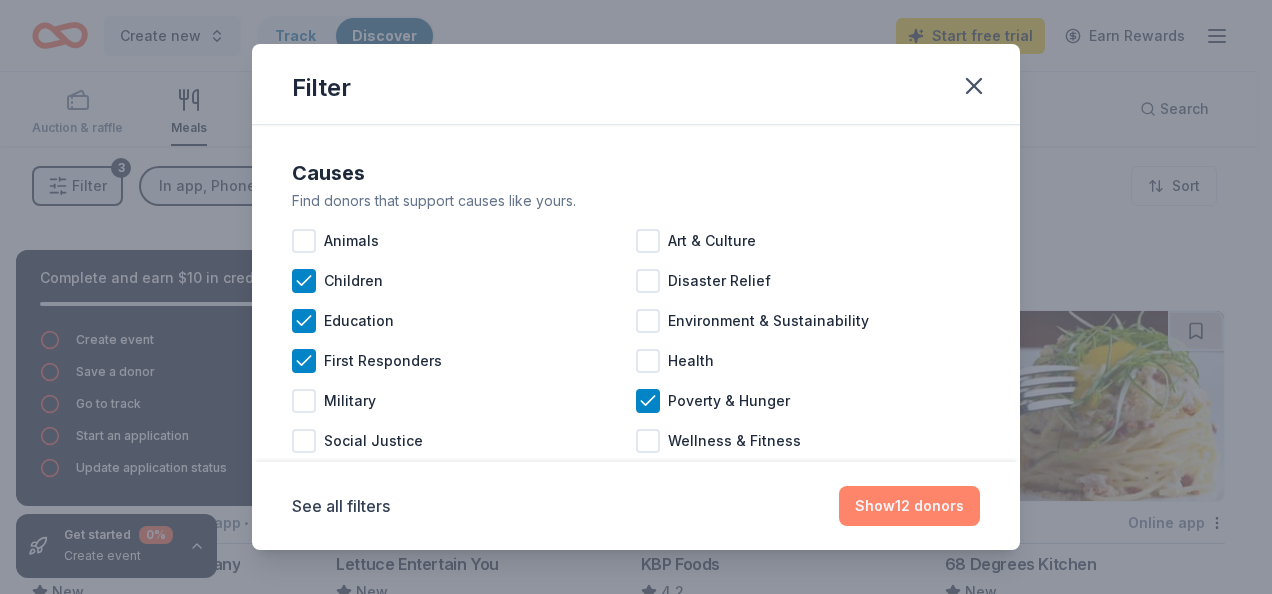 click on "Show  12   donors" at bounding box center [909, 506] 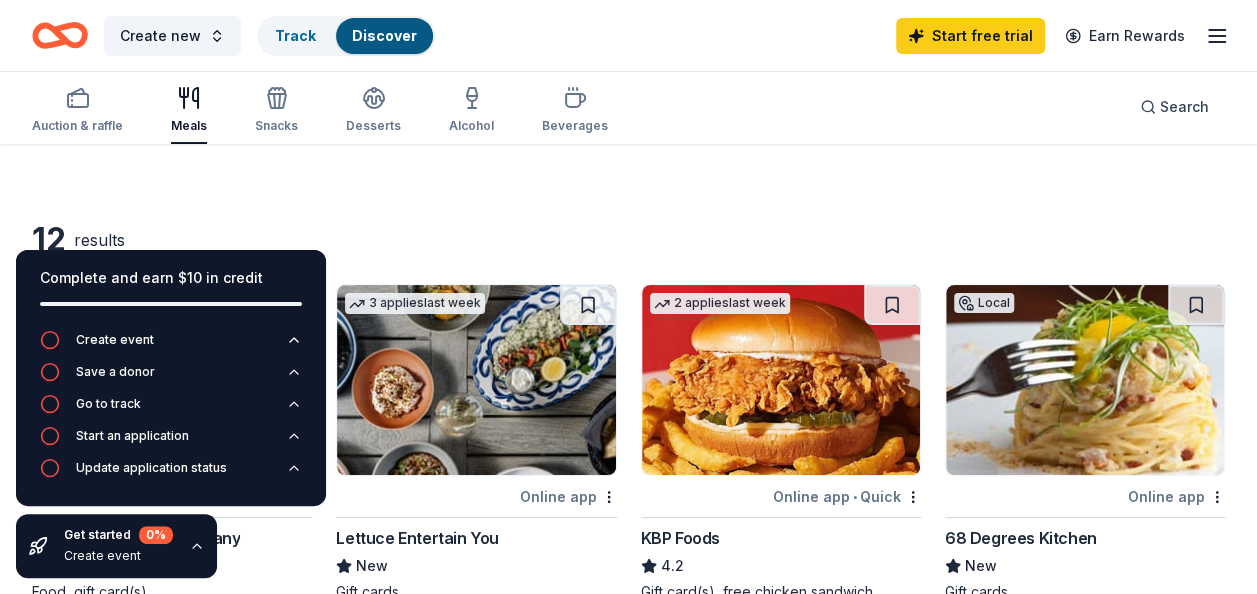 scroll, scrollTop: 0, scrollLeft: 0, axis: both 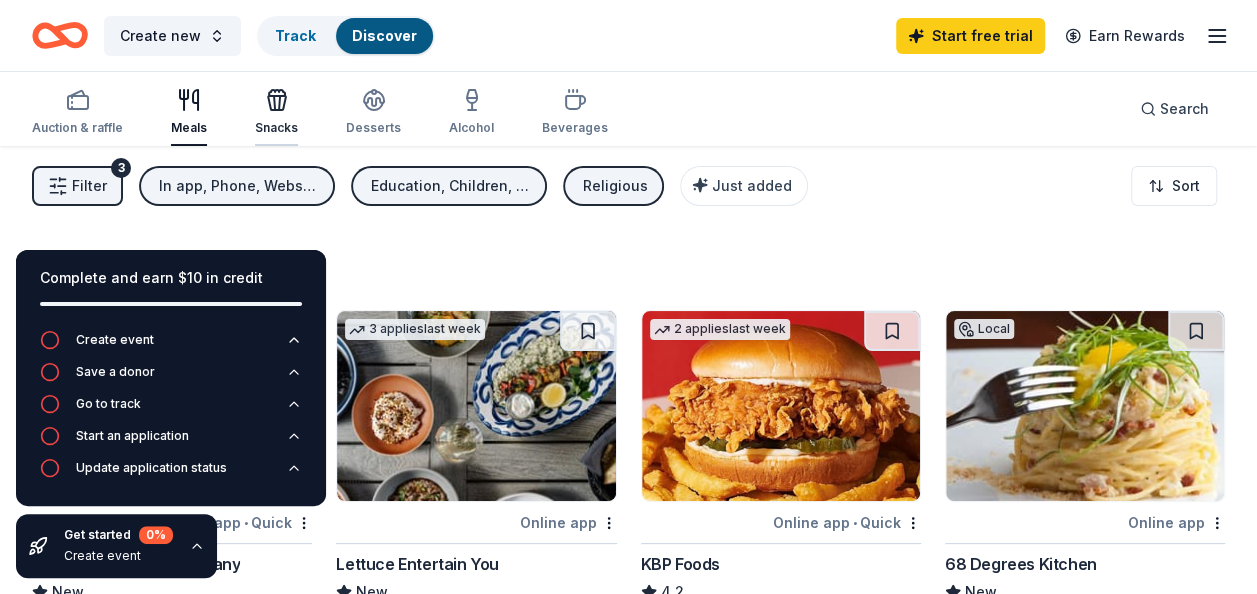 click on "Snacks" at bounding box center (276, 112) 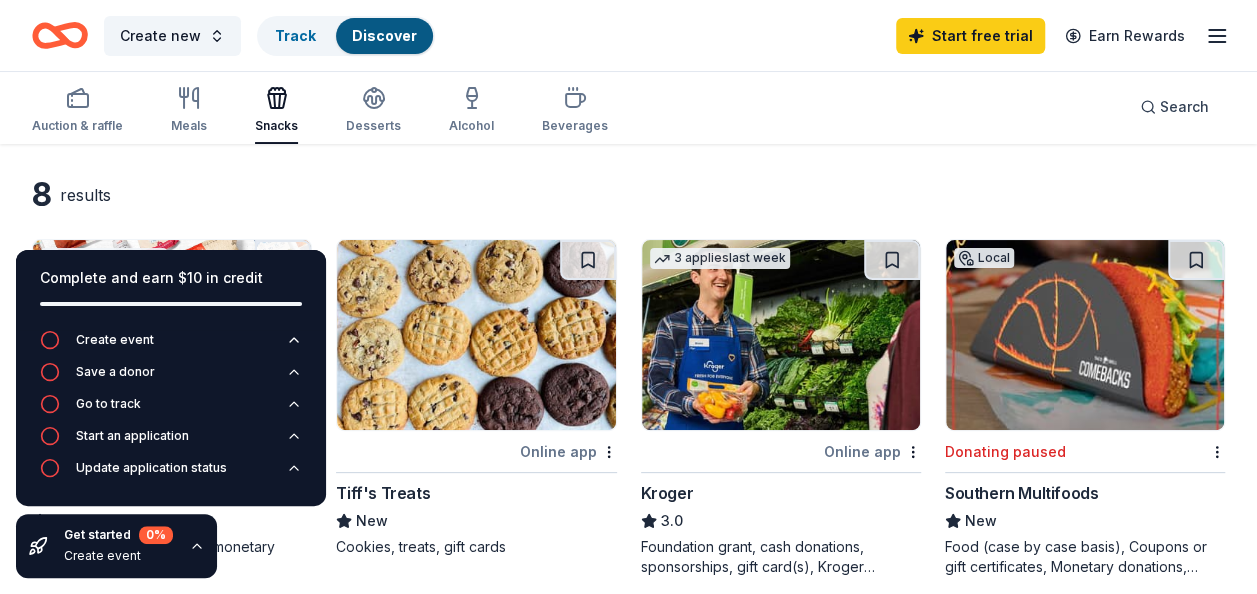 scroll, scrollTop: 0, scrollLeft: 0, axis: both 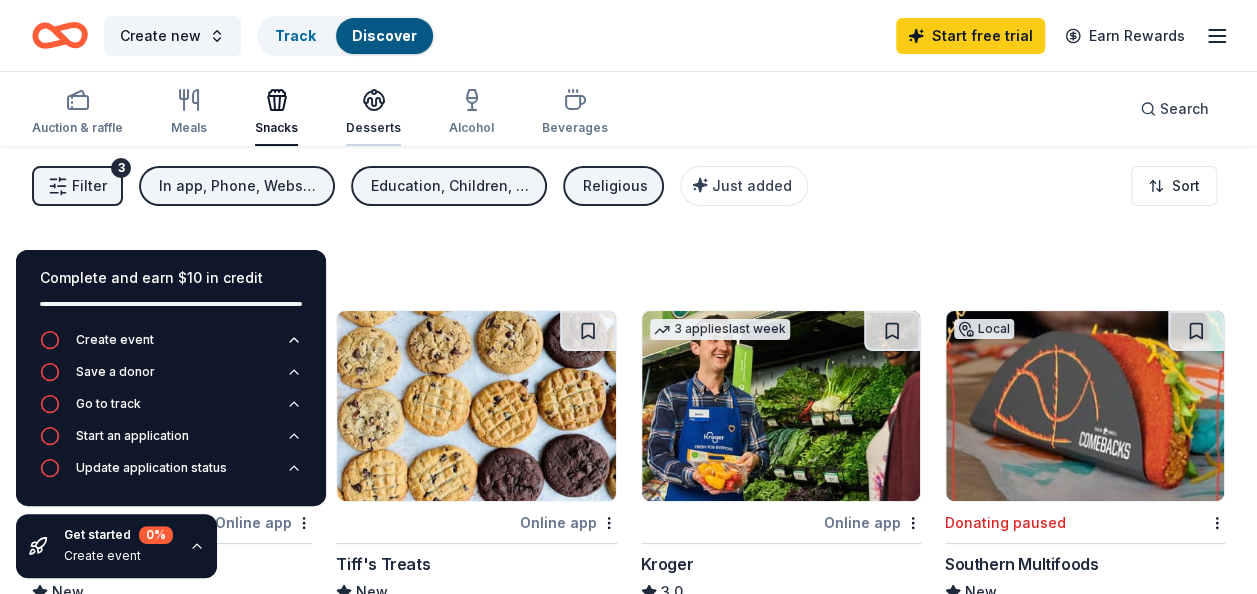 click on "Desserts" at bounding box center (373, 128) 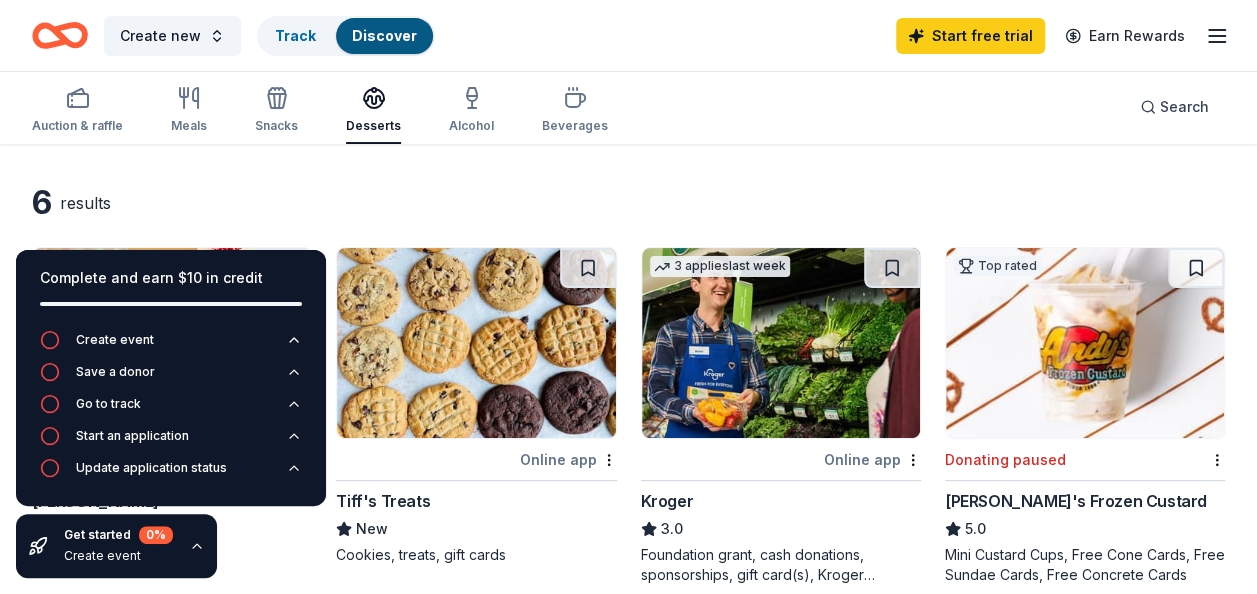 scroll, scrollTop: 0, scrollLeft: 0, axis: both 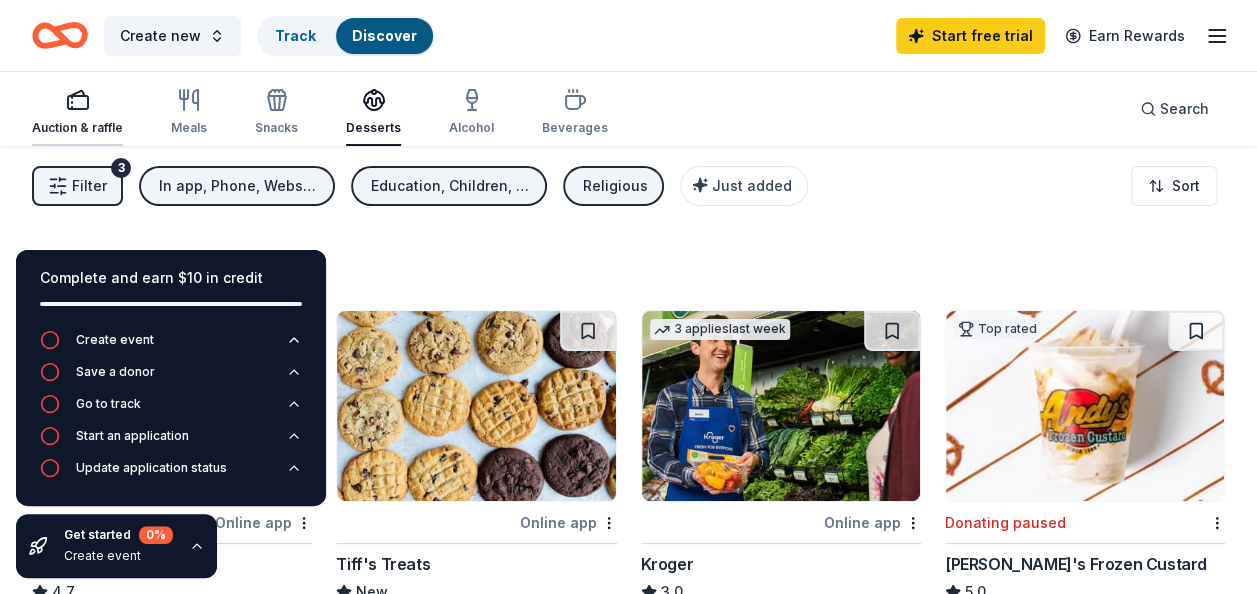 click 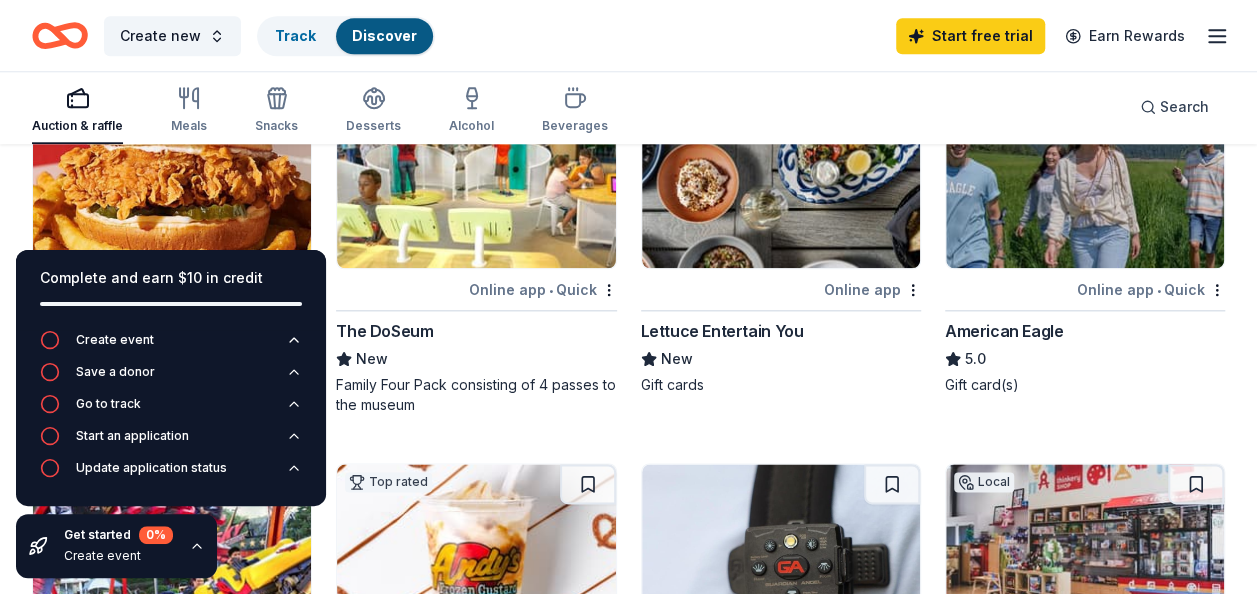 scroll, scrollTop: 982, scrollLeft: 0, axis: vertical 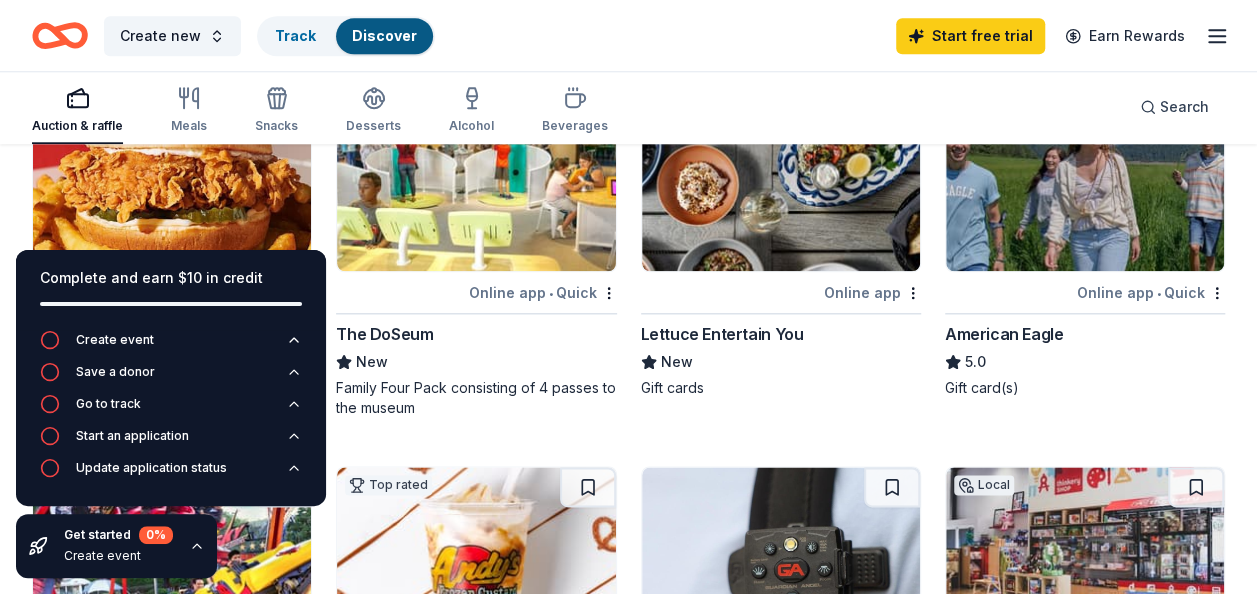 click at bounding box center [1085, 176] 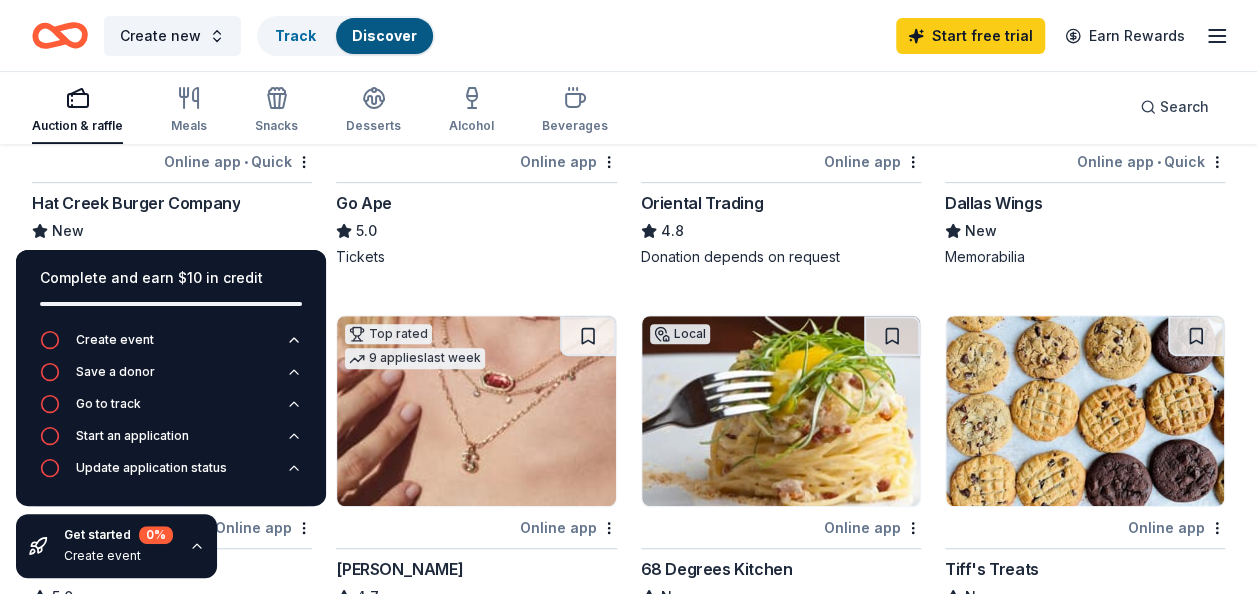 scroll, scrollTop: 370, scrollLeft: 0, axis: vertical 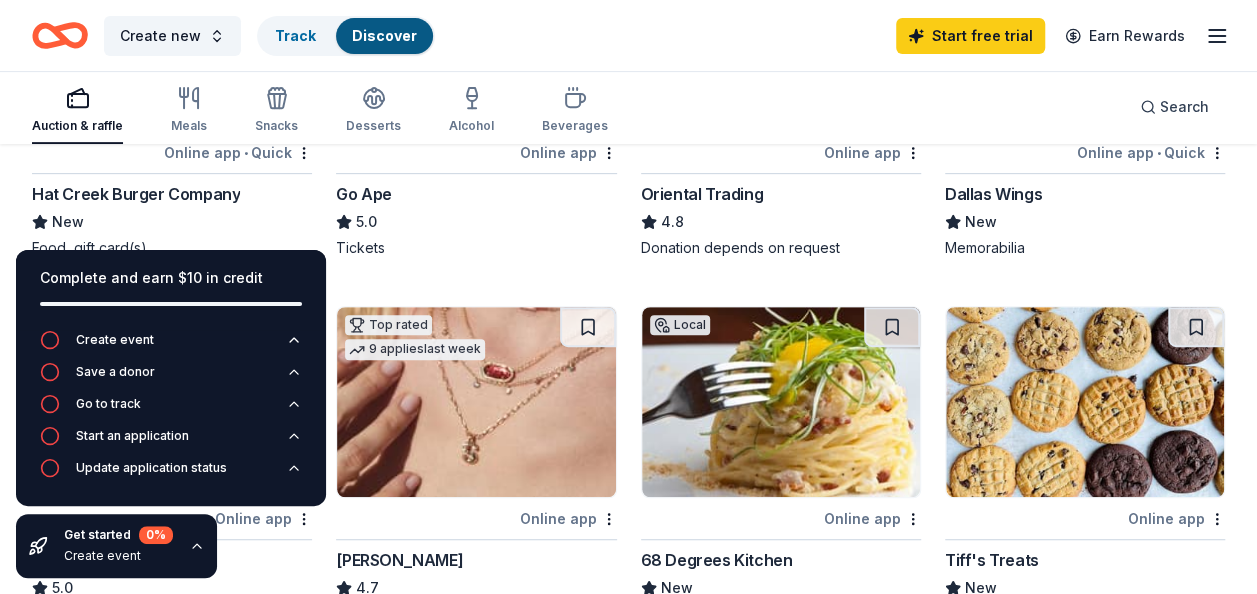 click at bounding box center [476, 402] 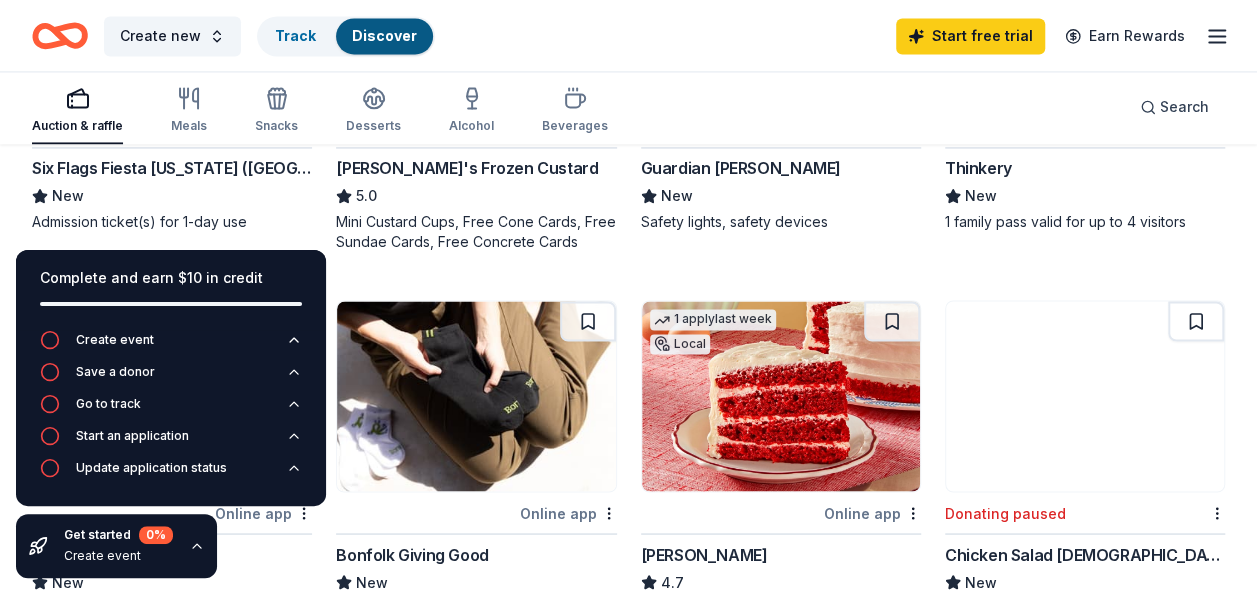 scroll, scrollTop: 1536, scrollLeft: 0, axis: vertical 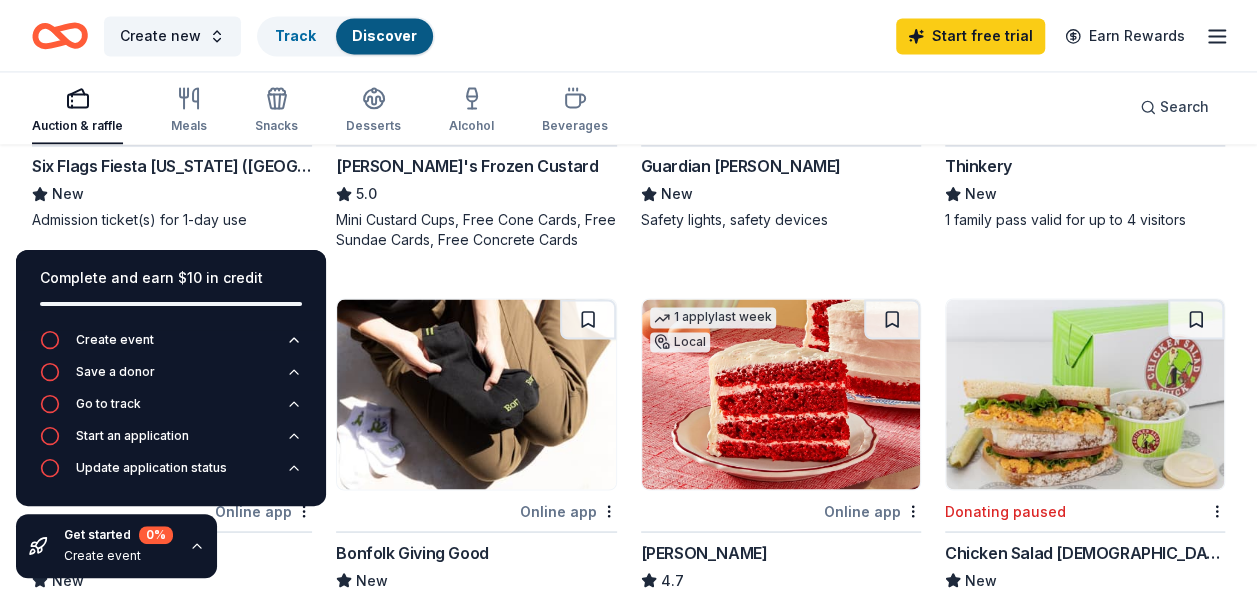 click on "Six Flags Fiesta Texas (San Antonio) New Admission ticket(s) for 1-day use" at bounding box center (172, 192) 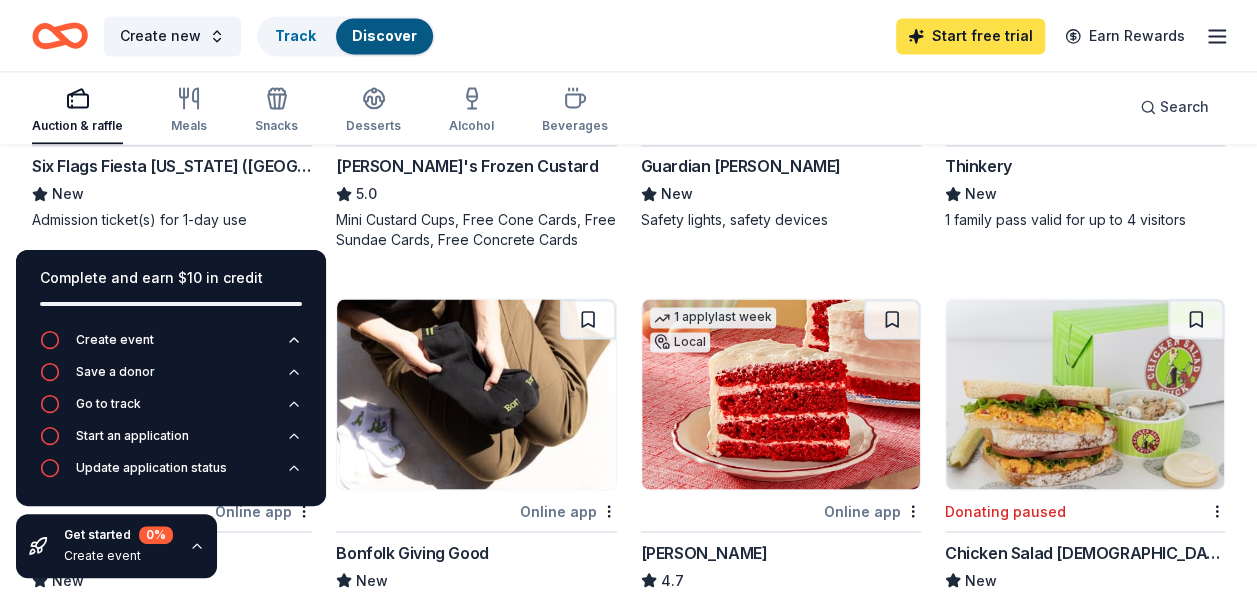 click on "Start free  trial" at bounding box center (970, 36) 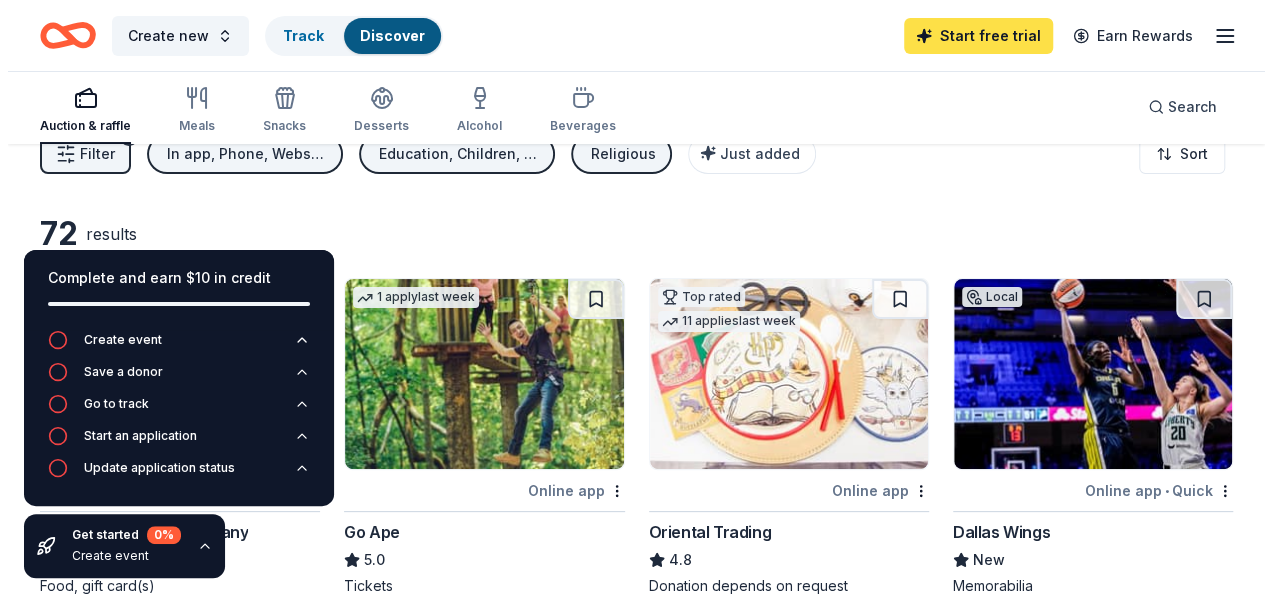 scroll, scrollTop: 0, scrollLeft: 0, axis: both 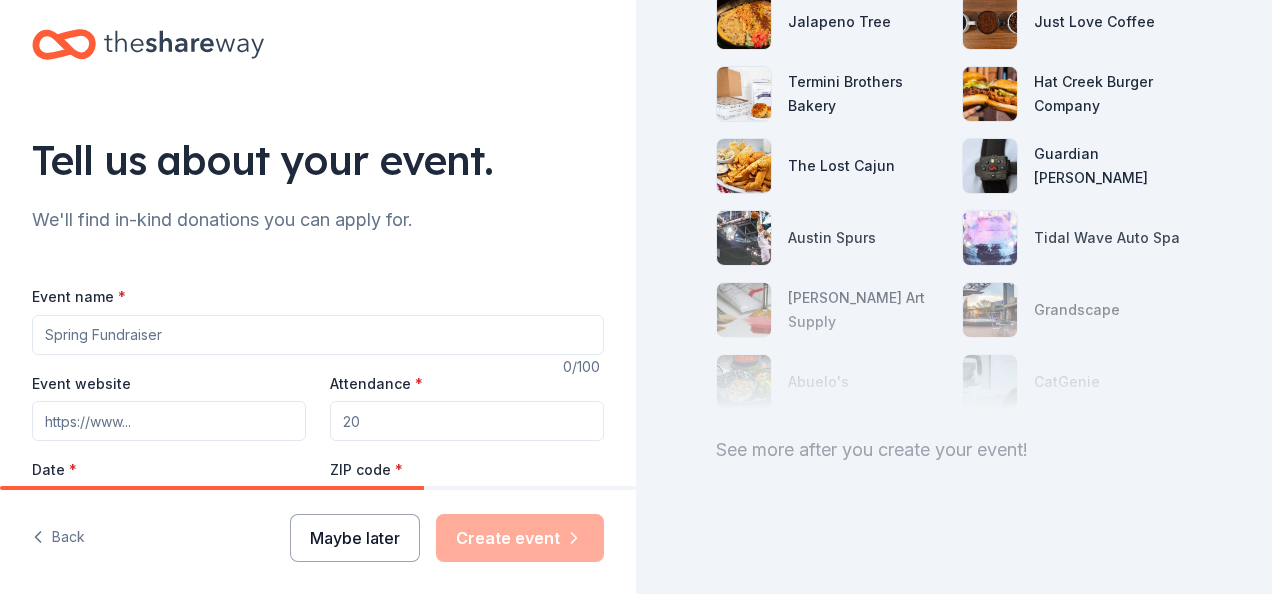 click on "Maybe later" at bounding box center [355, 538] 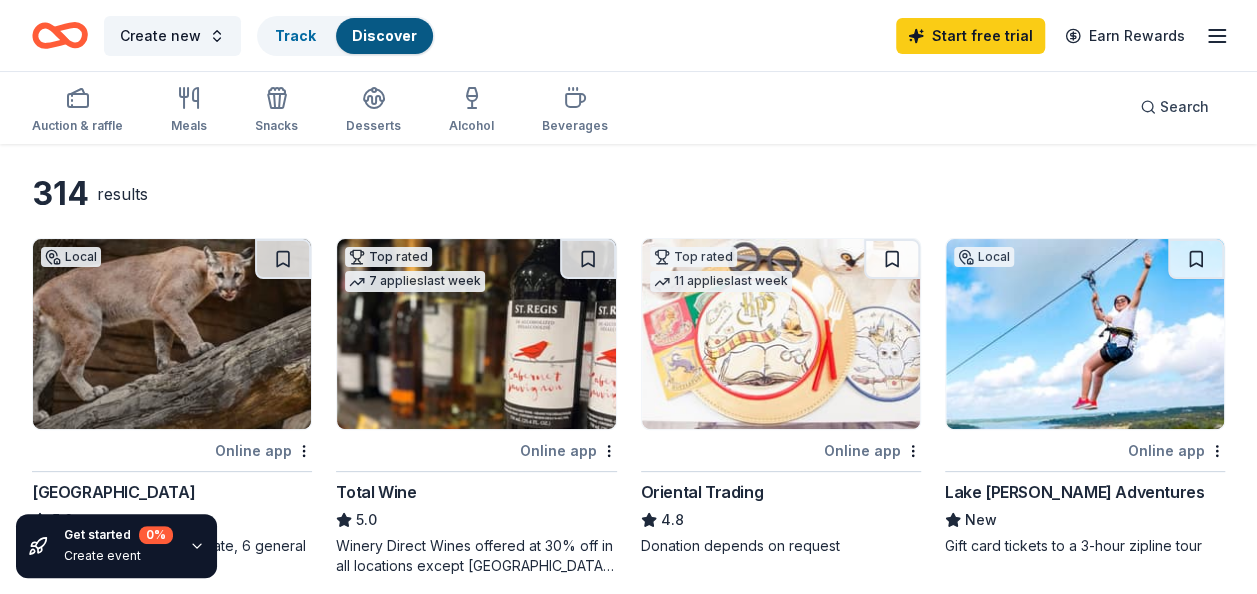 scroll, scrollTop: 72, scrollLeft: 0, axis: vertical 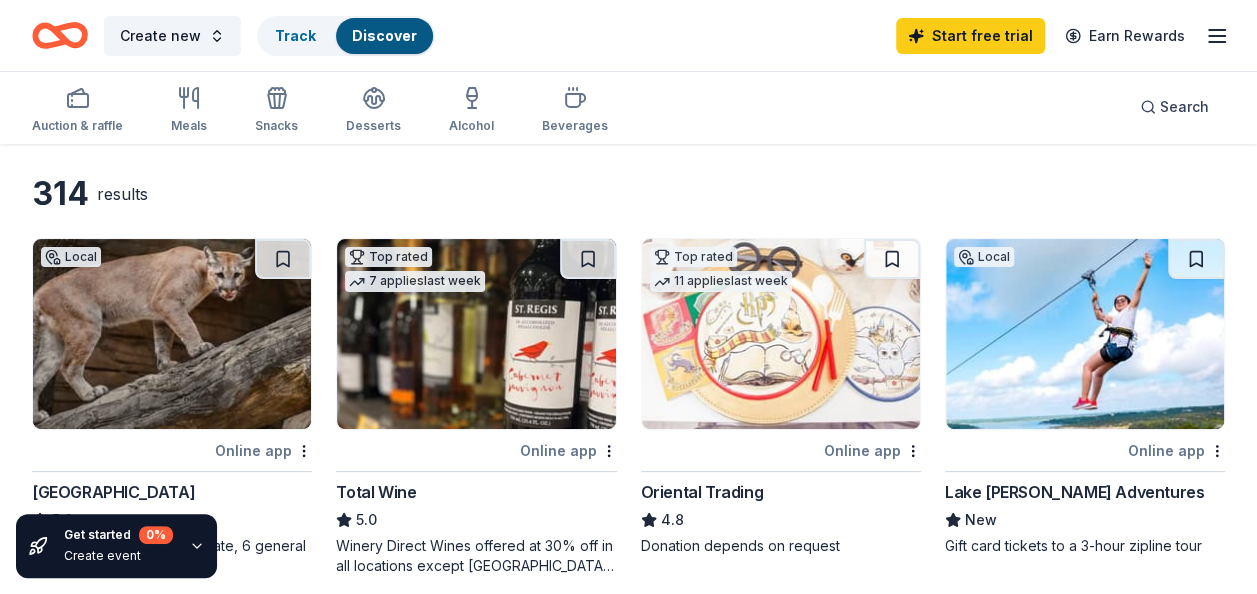 click on "Oriental Trading" at bounding box center (702, 492) 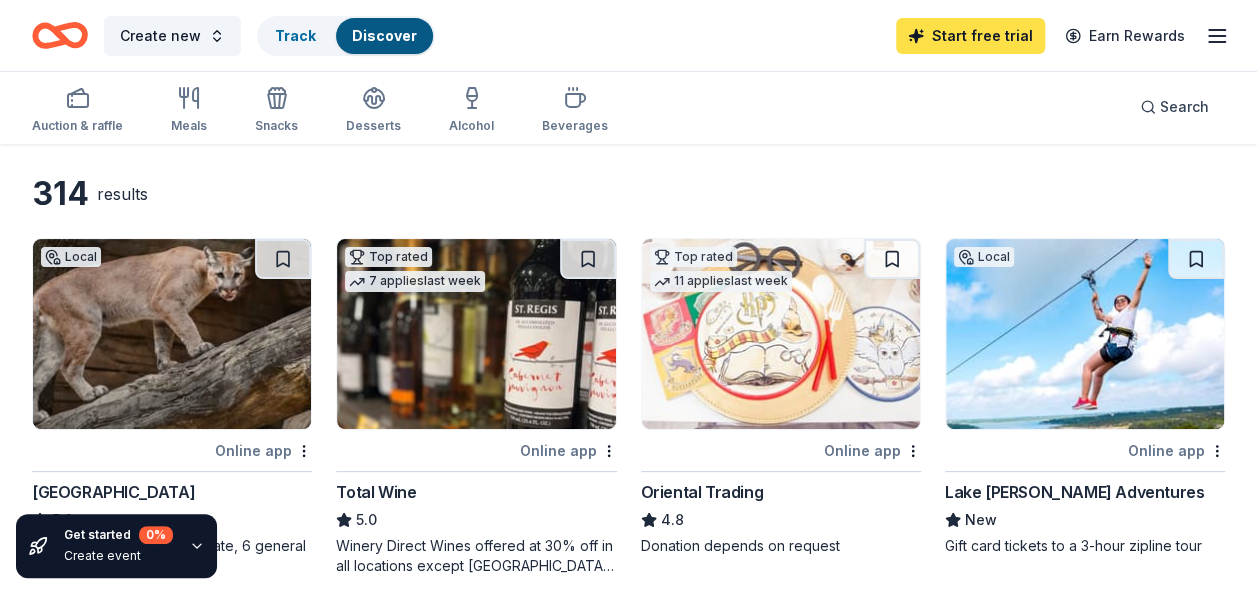 click on "Start free  trial" at bounding box center [970, 36] 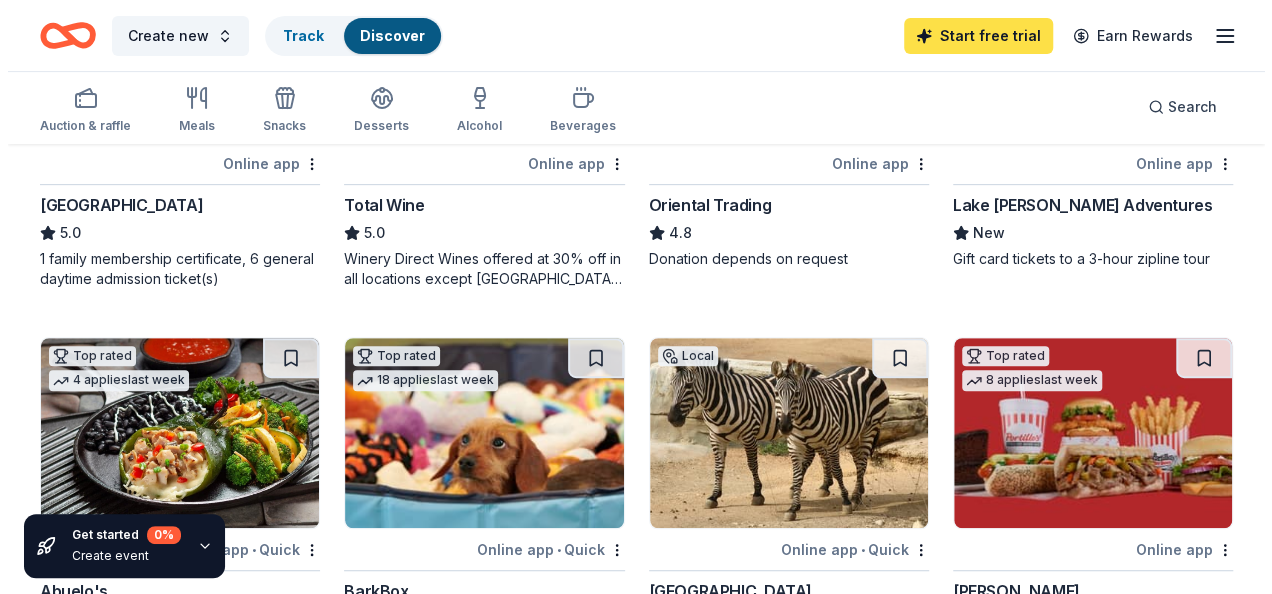 scroll, scrollTop: 0, scrollLeft: 0, axis: both 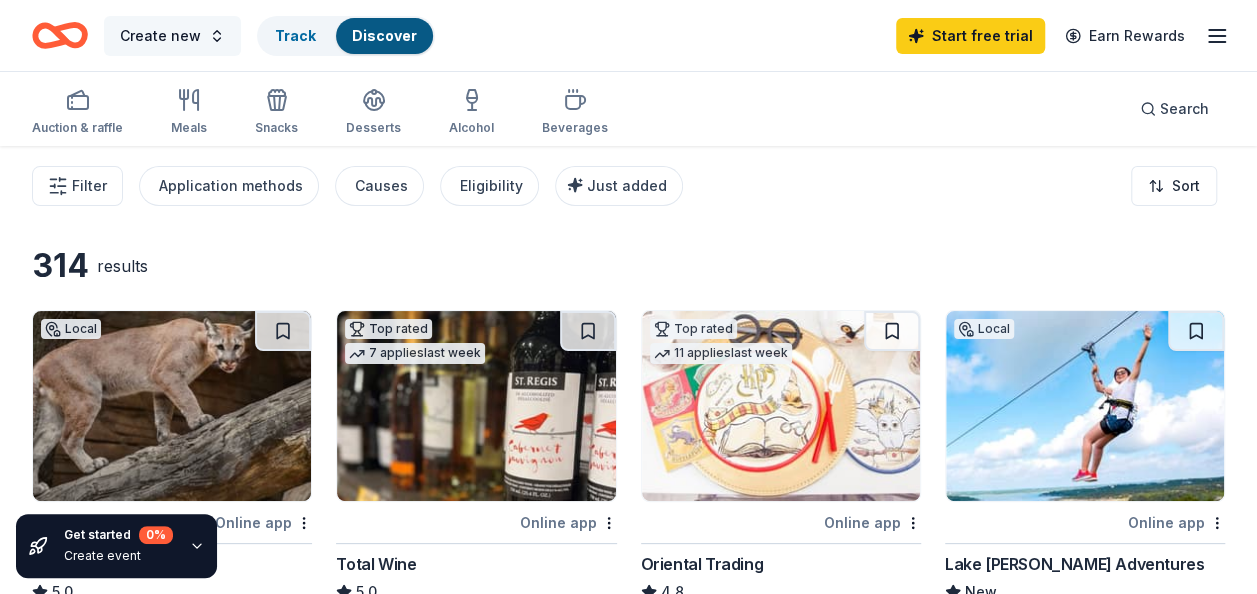 click on "Create new" at bounding box center (172, 36) 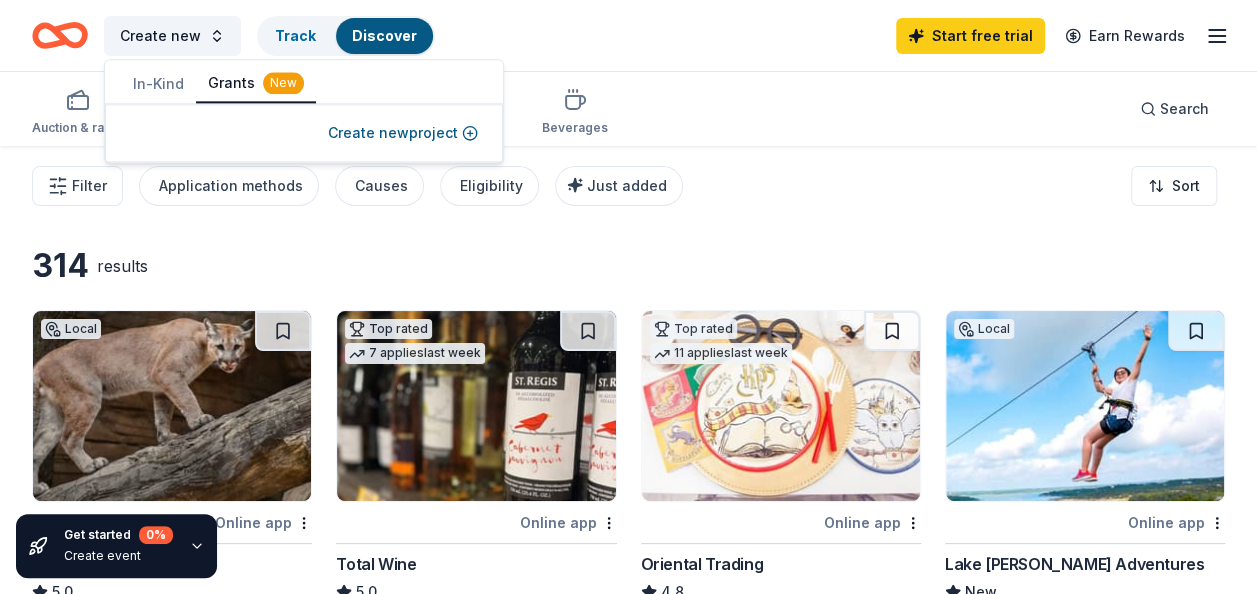 click on "Grants New" at bounding box center [256, 84] 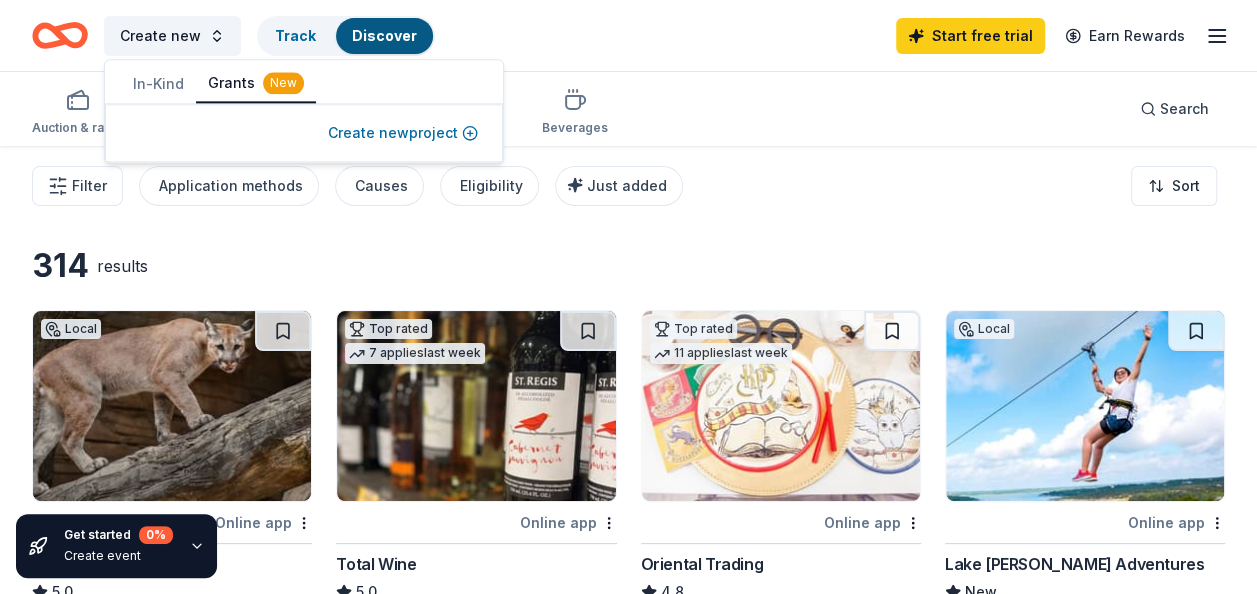 click on "Create new  project" at bounding box center (403, 133) 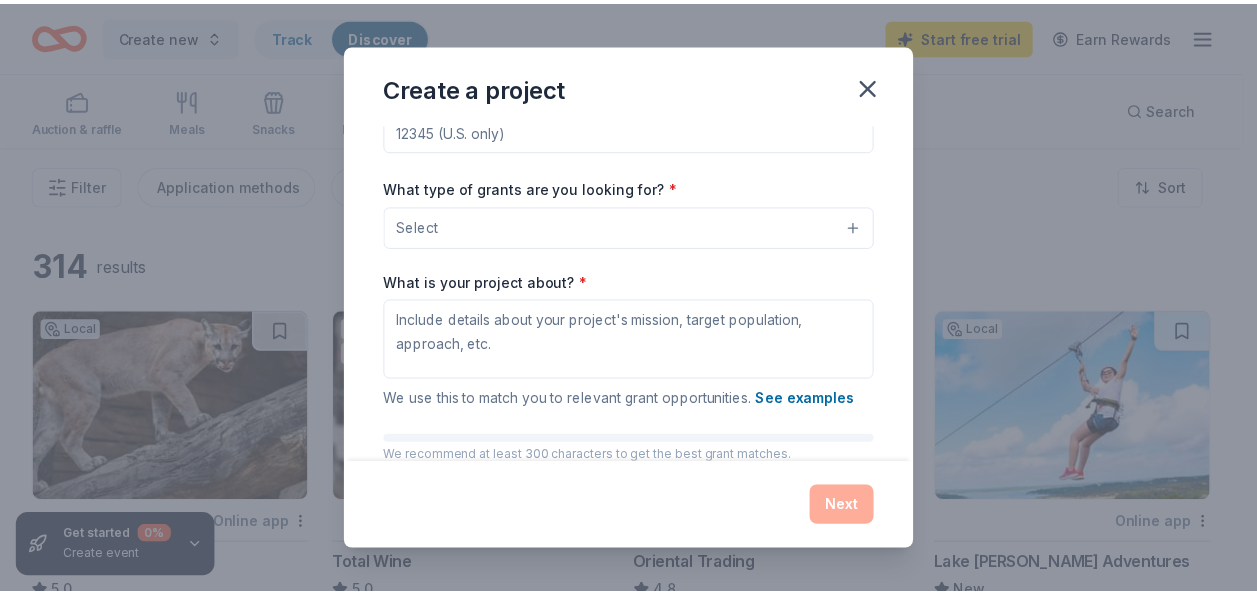 scroll, scrollTop: 0, scrollLeft: 0, axis: both 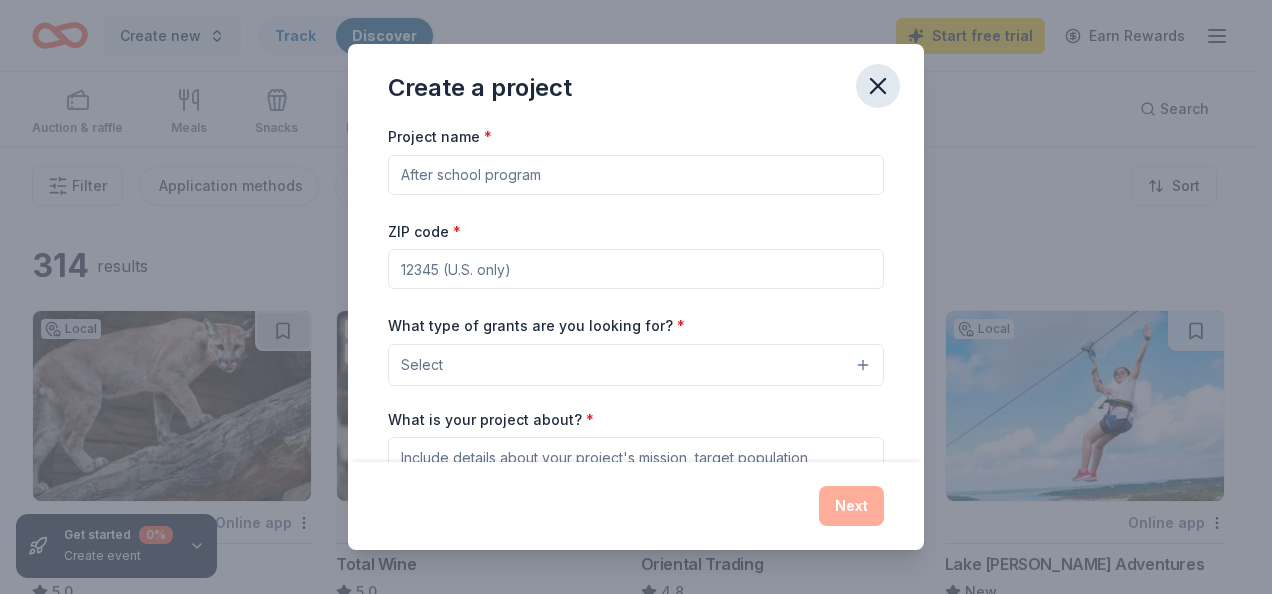 click 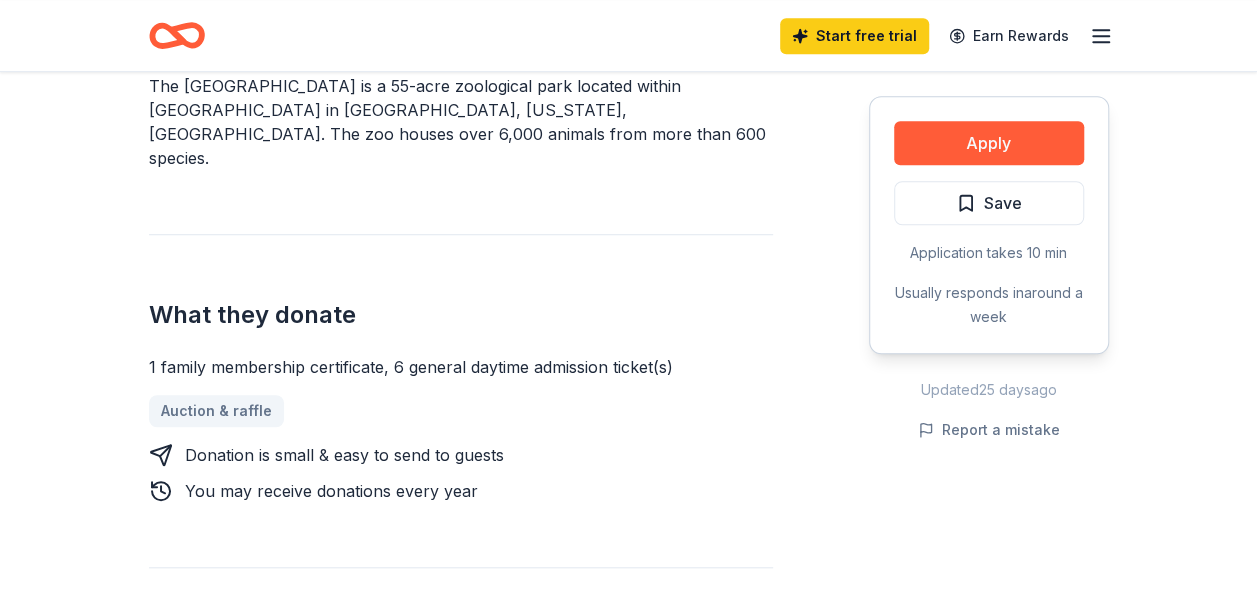 scroll, scrollTop: 0, scrollLeft: 0, axis: both 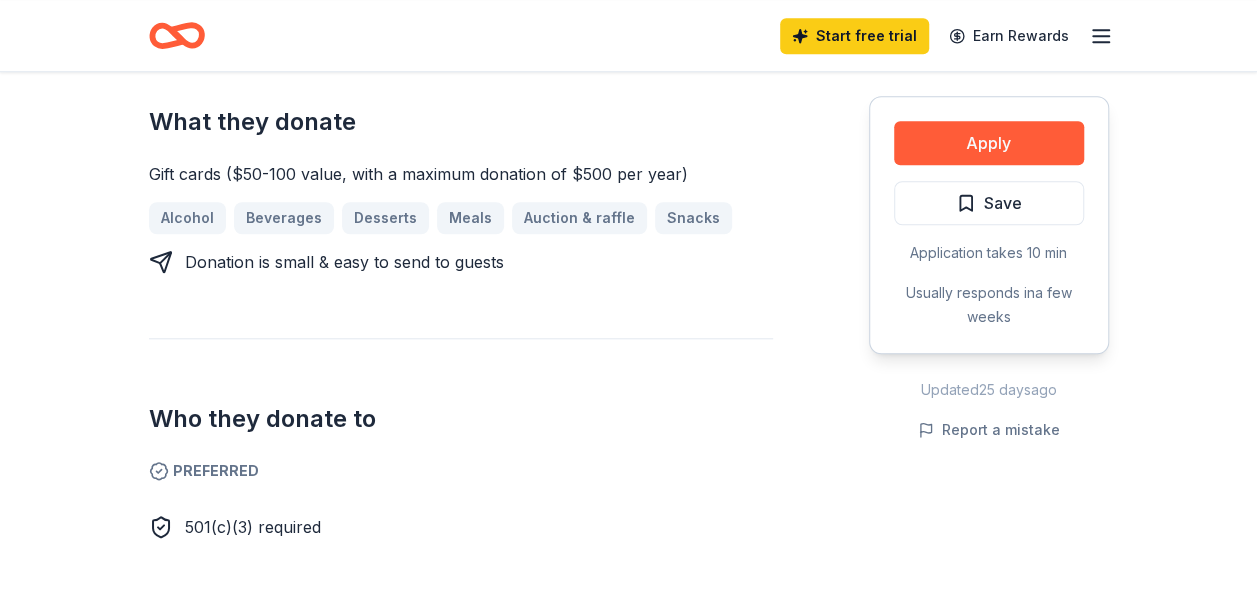 click on "Alcohol Beverages Desserts Meals Auction & raffle Snacks" at bounding box center [461, 218] 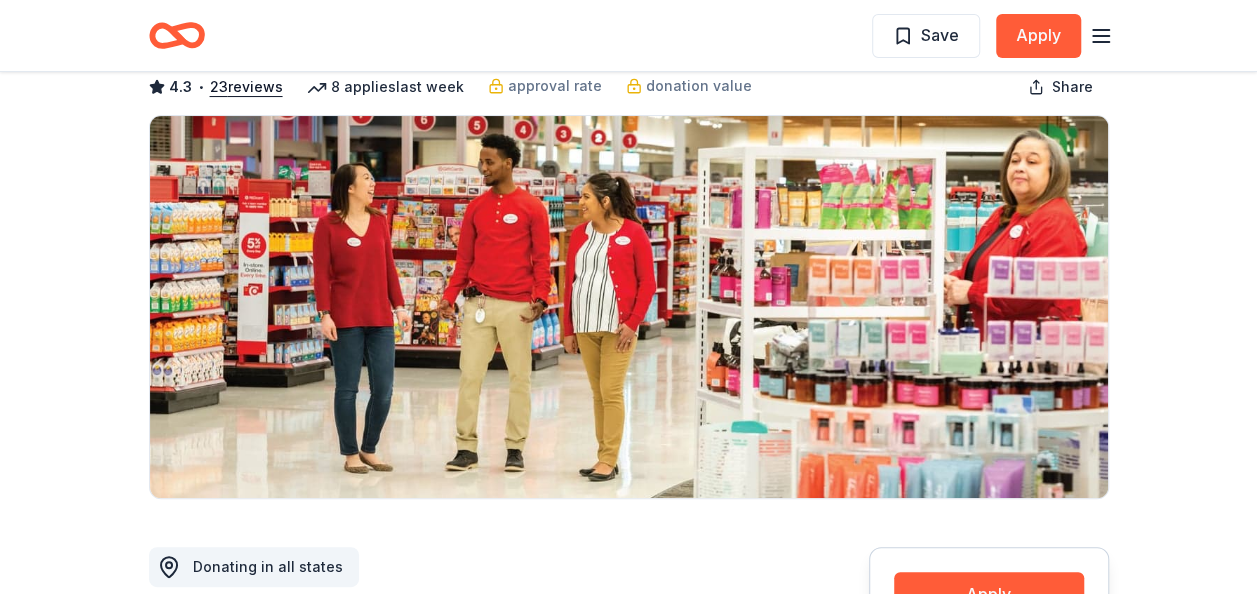 scroll, scrollTop: 0, scrollLeft: 0, axis: both 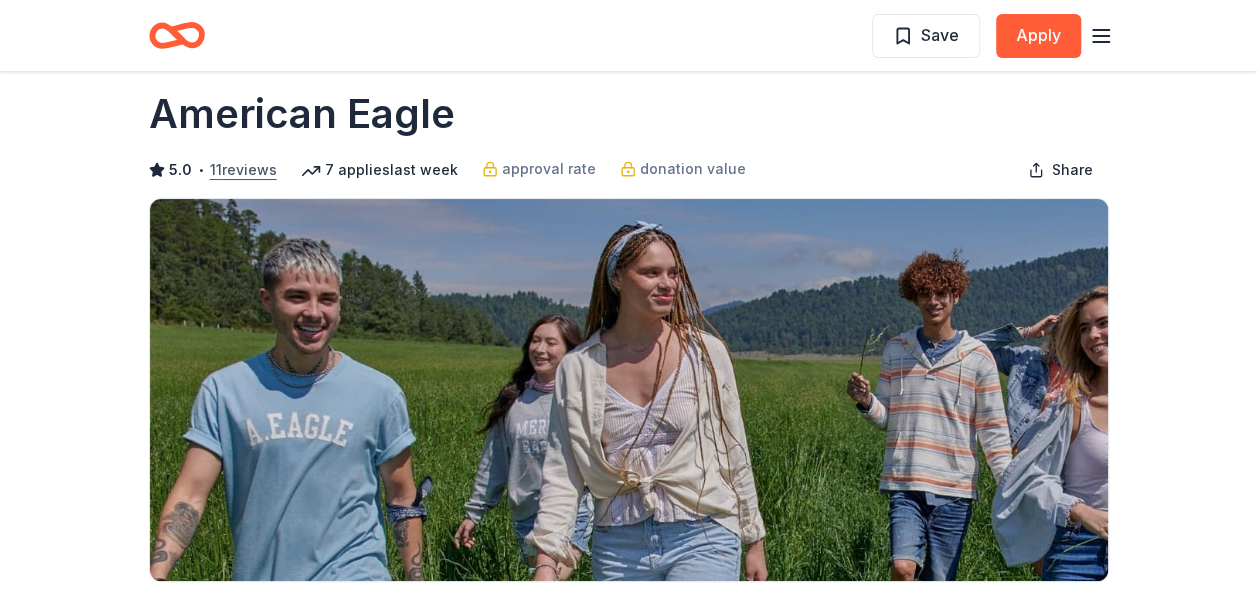 click on "11  reviews" at bounding box center (243, 170) 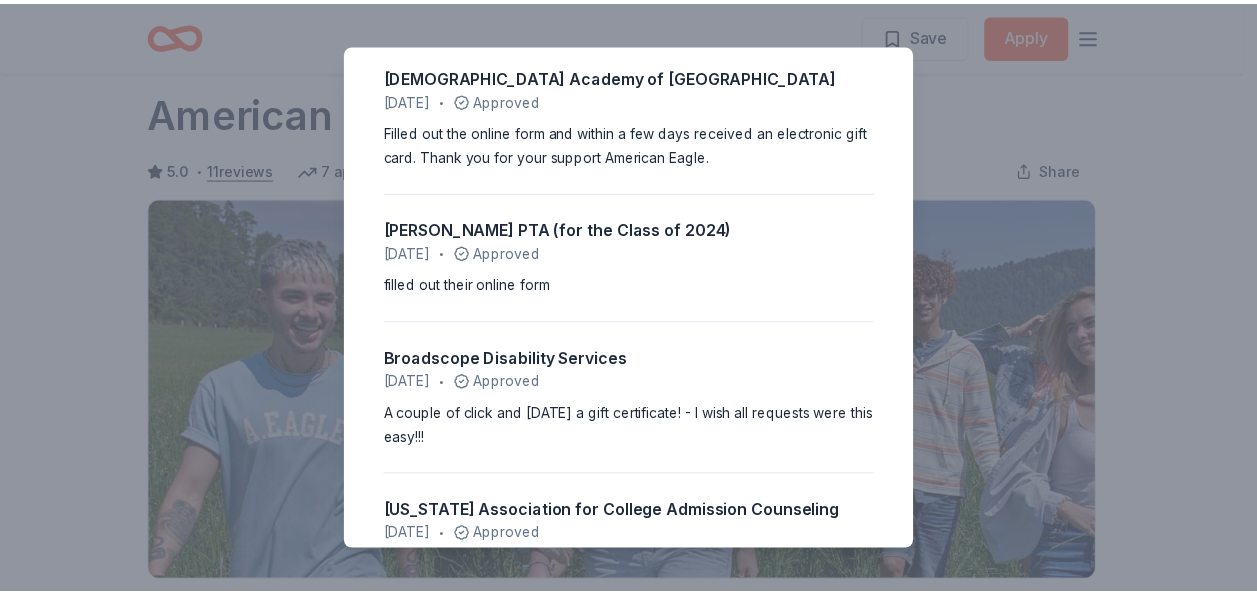scroll, scrollTop: 0, scrollLeft: 0, axis: both 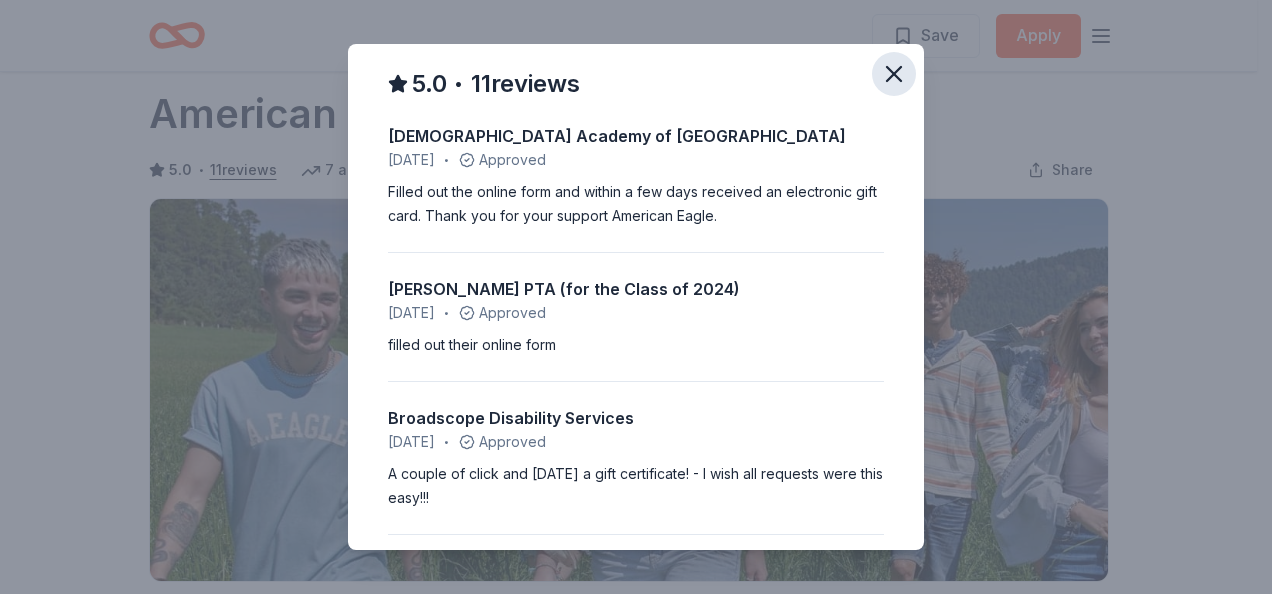 click 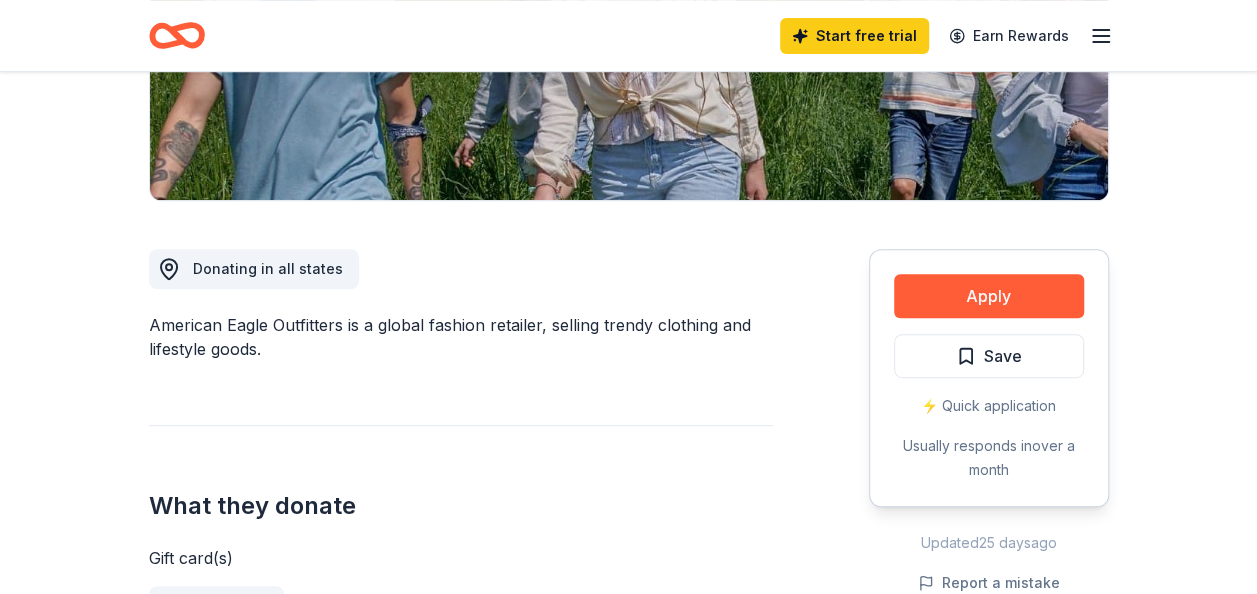 scroll, scrollTop: 0, scrollLeft: 0, axis: both 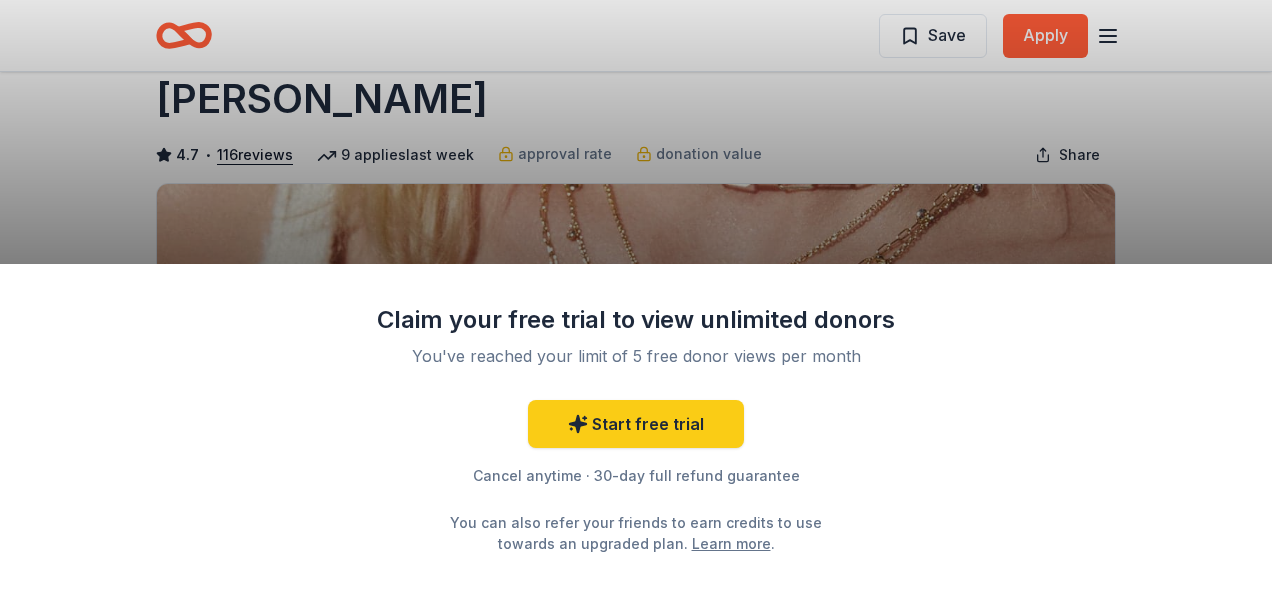 click on "Claim your free trial to view unlimited donors You've reached your limit of 5 free donor views per month Start free  trial Cancel anytime · 30-day full refund guarantee You can also refer your friends to earn credits to use towards an upgraded plan.   Learn more ." at bounding box center [636, 297] 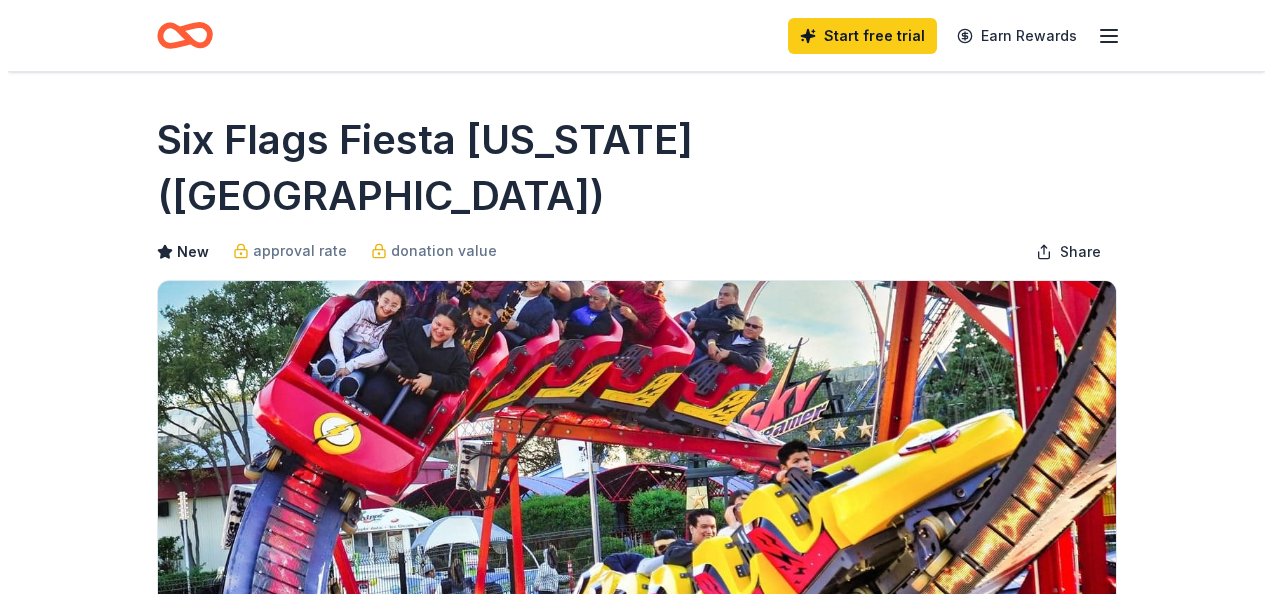 scroll, scrollTop: 0, scrollLeft: 0, axis: both 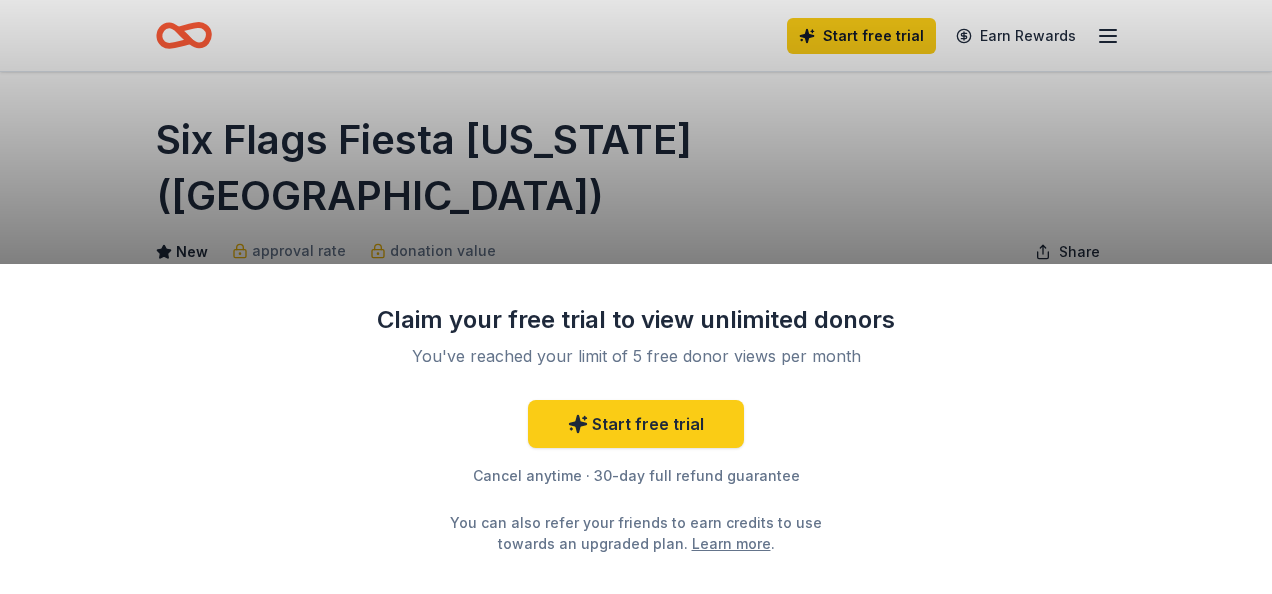 click on "Claim your free trial to view unlimited donors You've reached your limit of 5 free donor views per month Start free  trial Cancel anytime · 30-day full refund guarantee You can also refer your friends to earn credits to use towards an upgraded plan.   Learn more ." at bounding box center [636, 297] 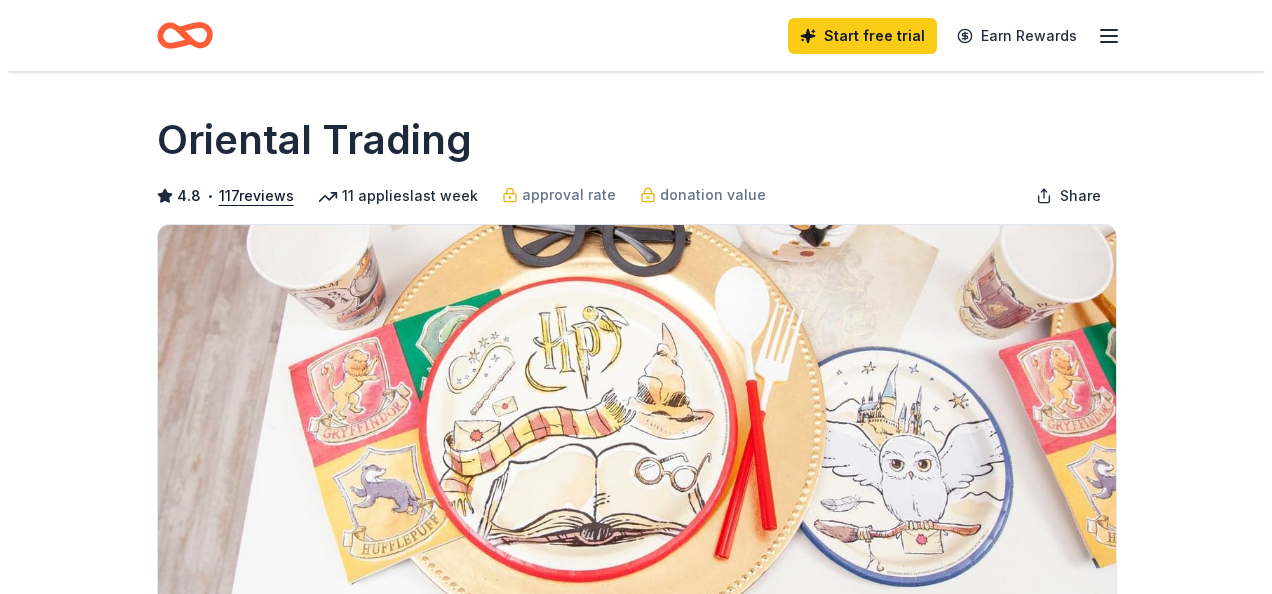 scroll, scrollTop: 0, scrollLeft: 0, axis: both 